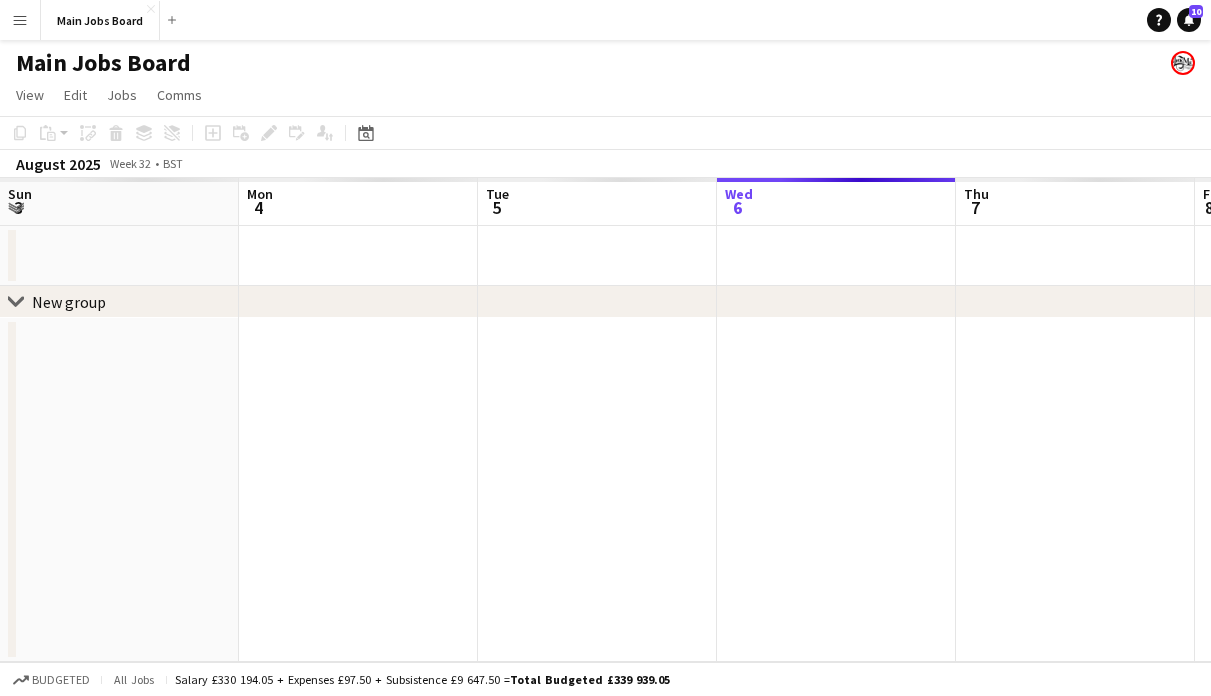 scroll, scrollTop: 0, scrollLeft: 0, axis: both 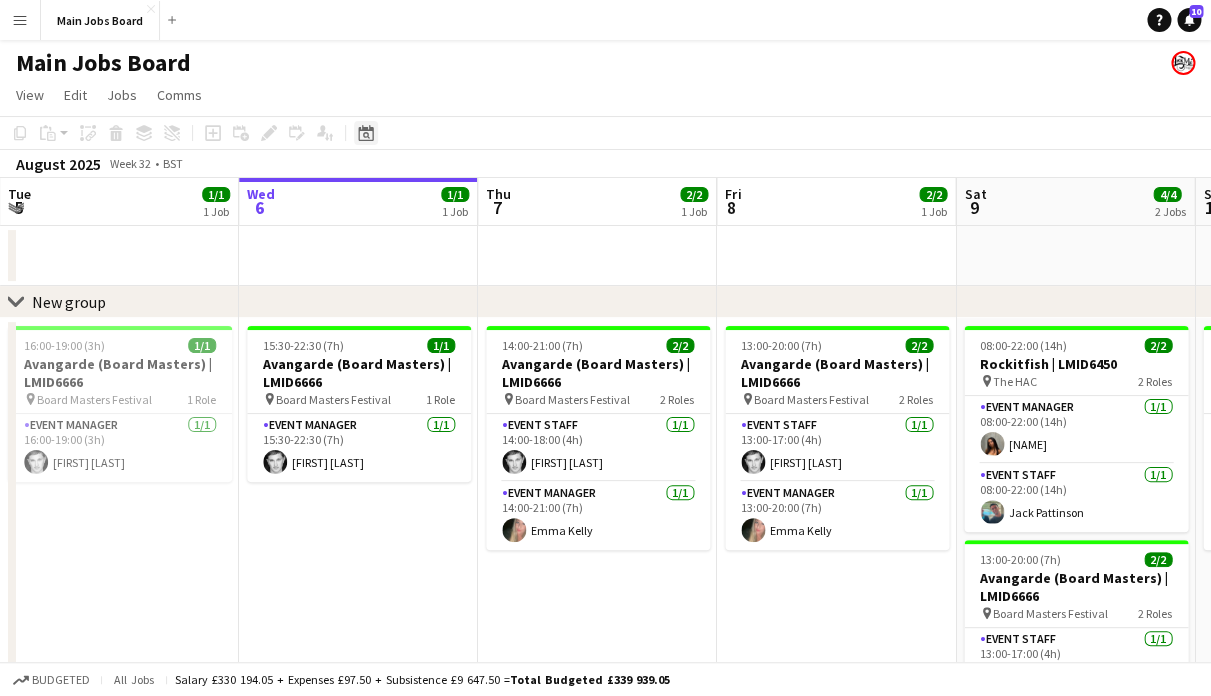 click 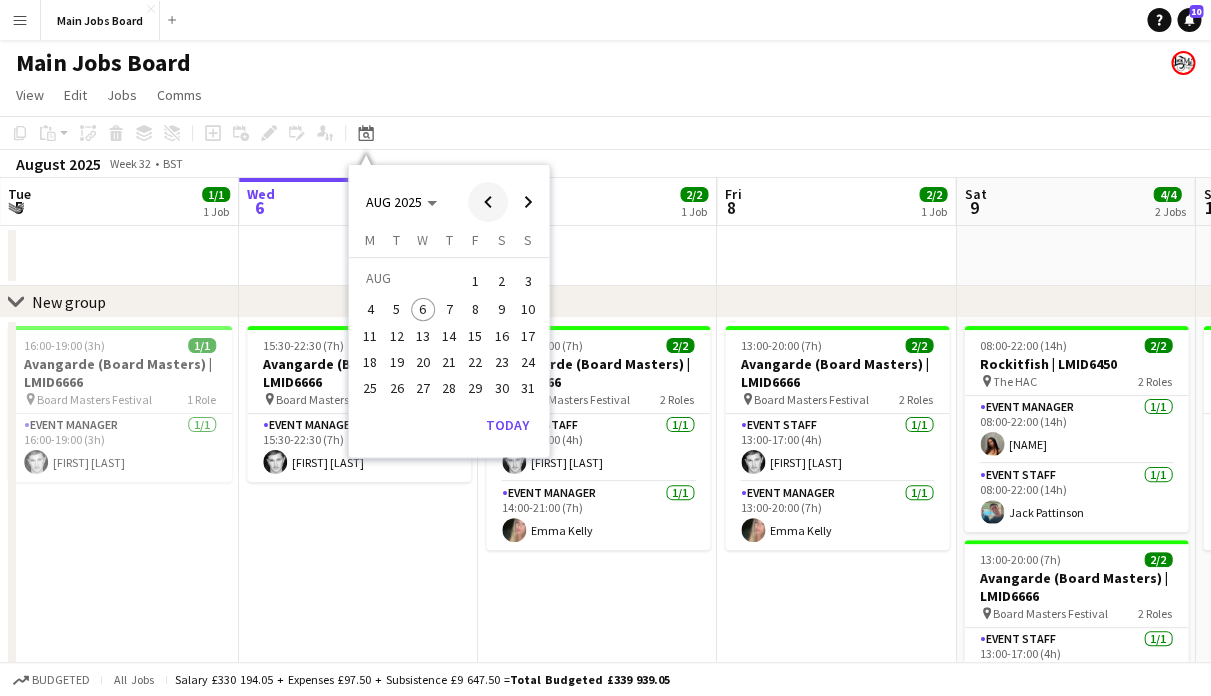 click at bounding box center [488, 202] 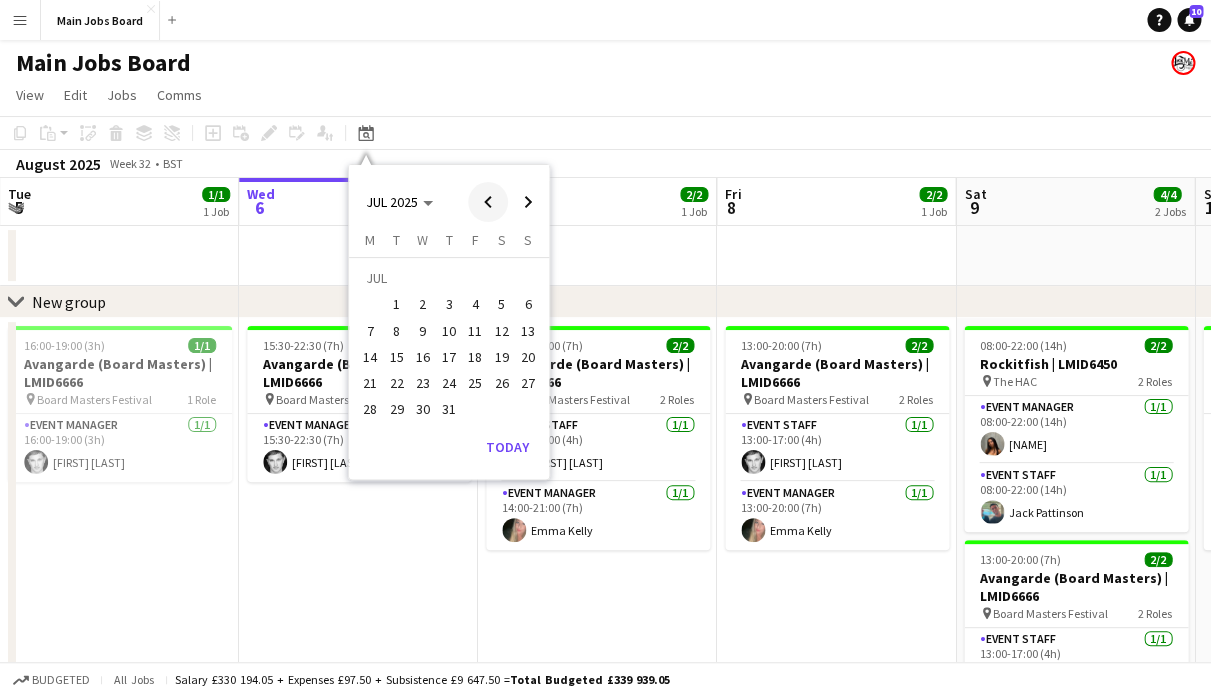 click at bounding box center (488, 202) 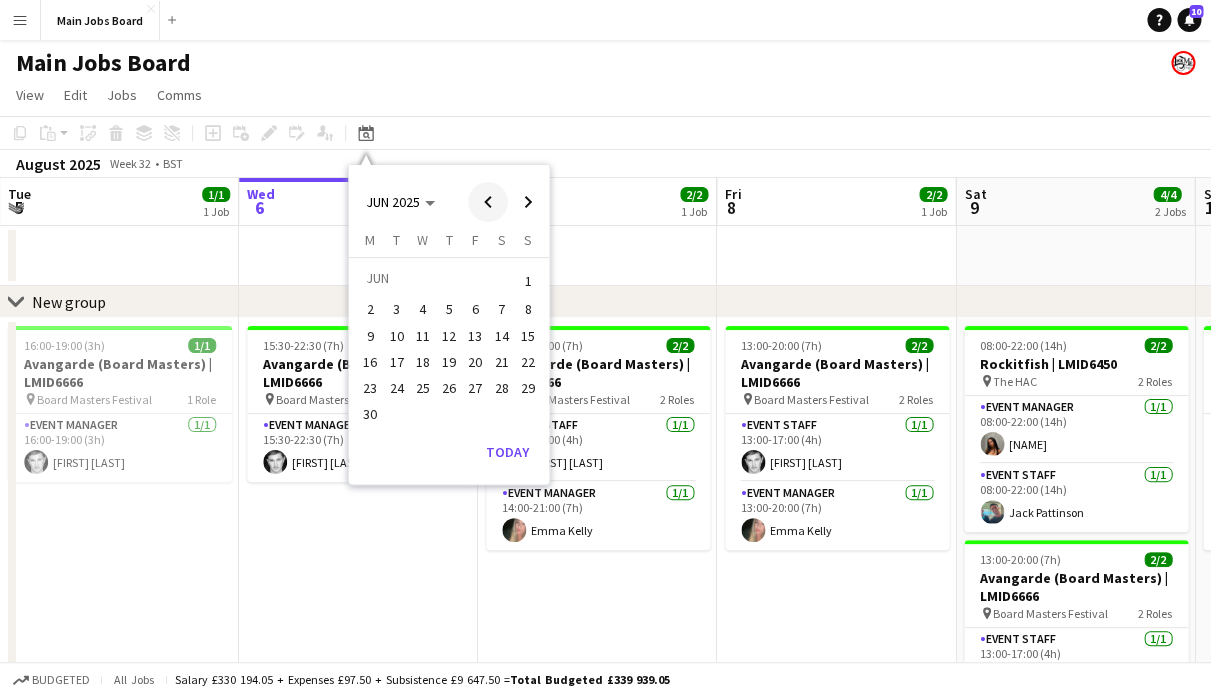 click at bounding box center (488, 202) 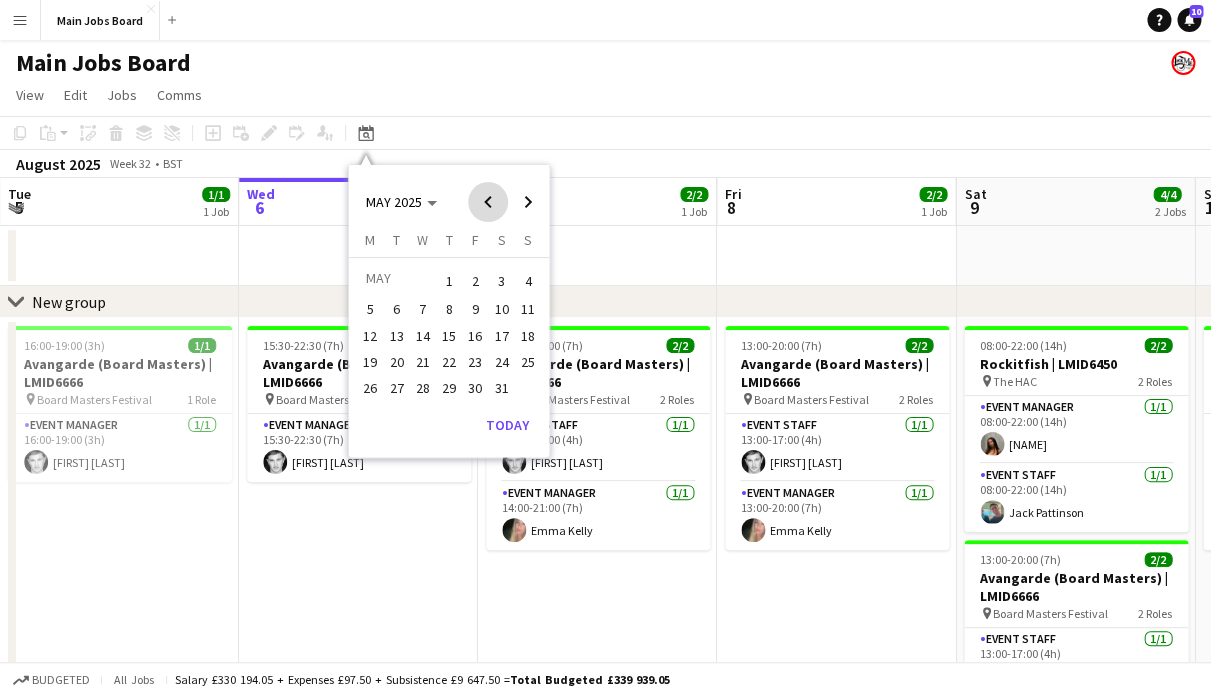 click at bounding box center [488, 202] 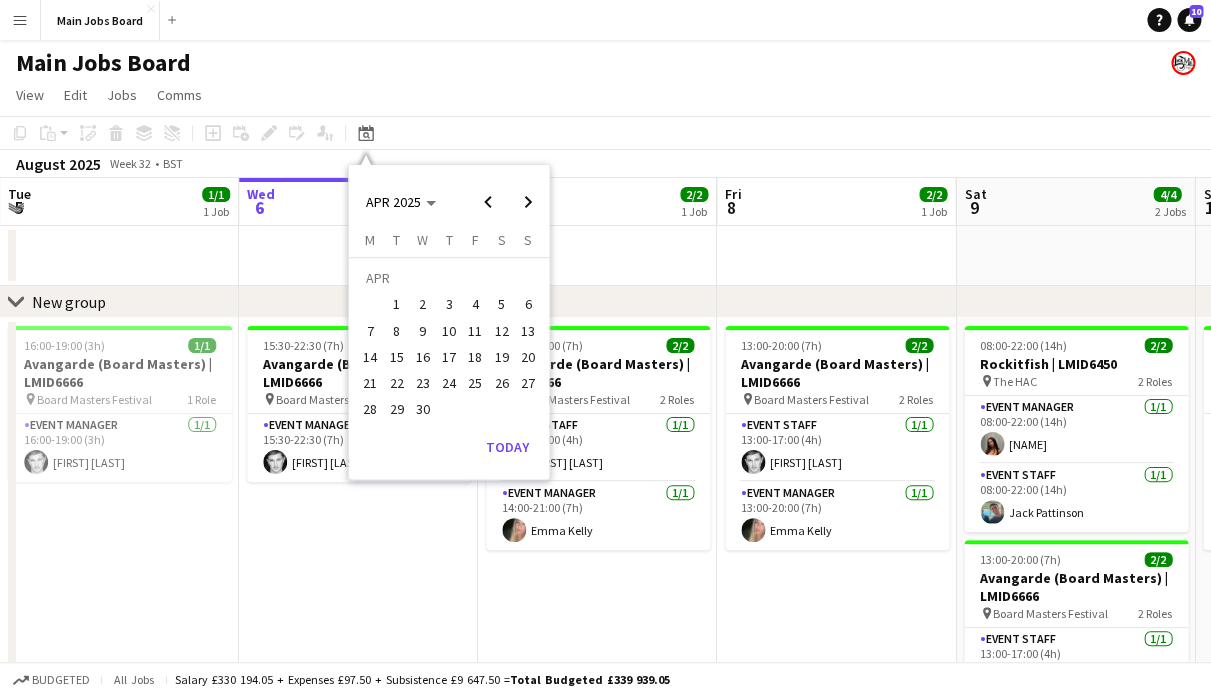 click on "1" at bounding box center [397, 305] 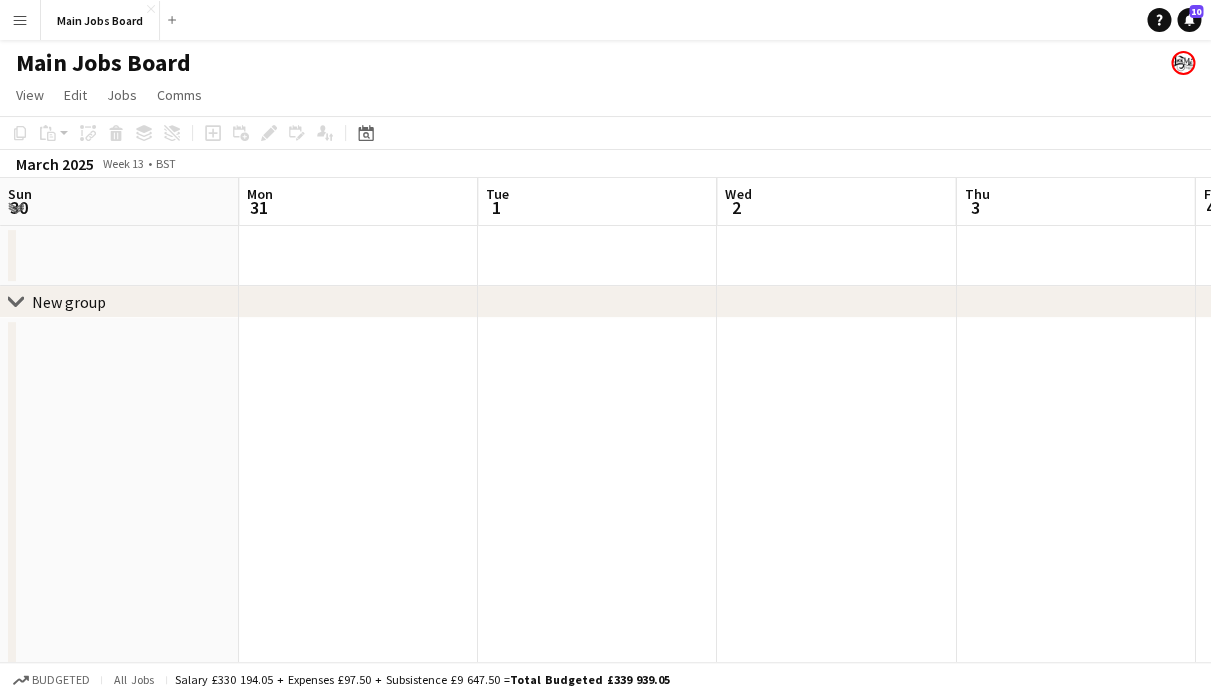 scroll, scrollTop: 0, scrollLeft: 687, axis: horizontal 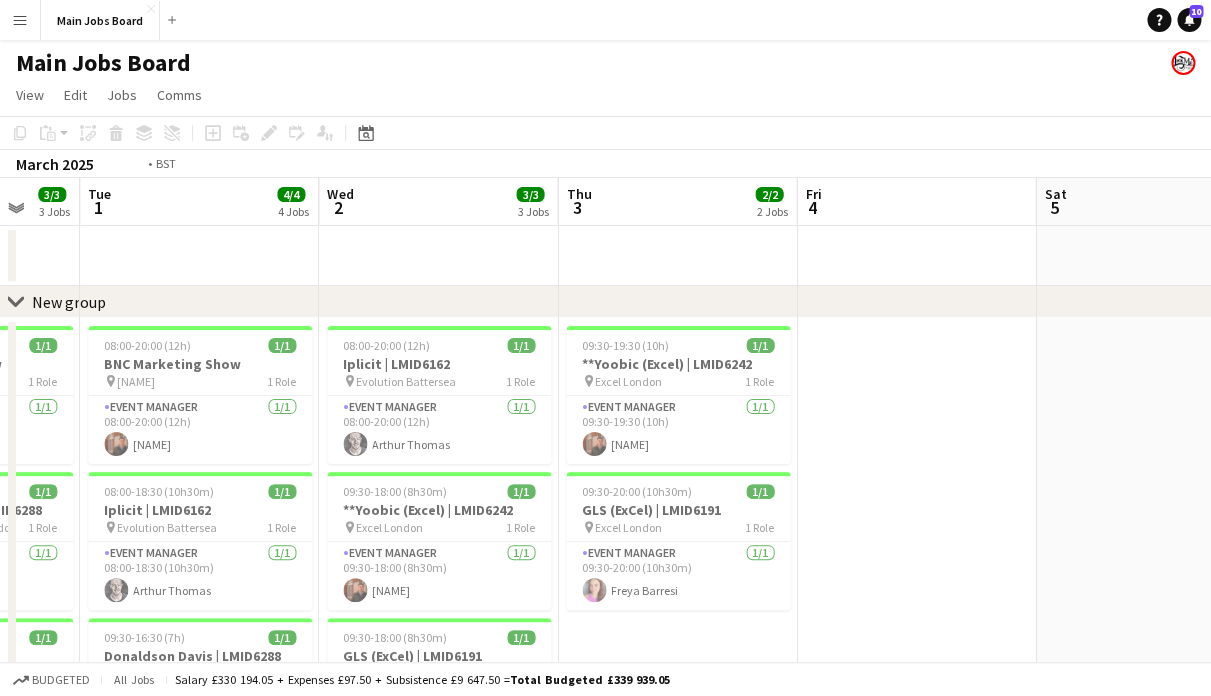 drag, startPoint x: 355, startPoint y: 266, endPoint x: 185, endPoint y: 266, distance: 170 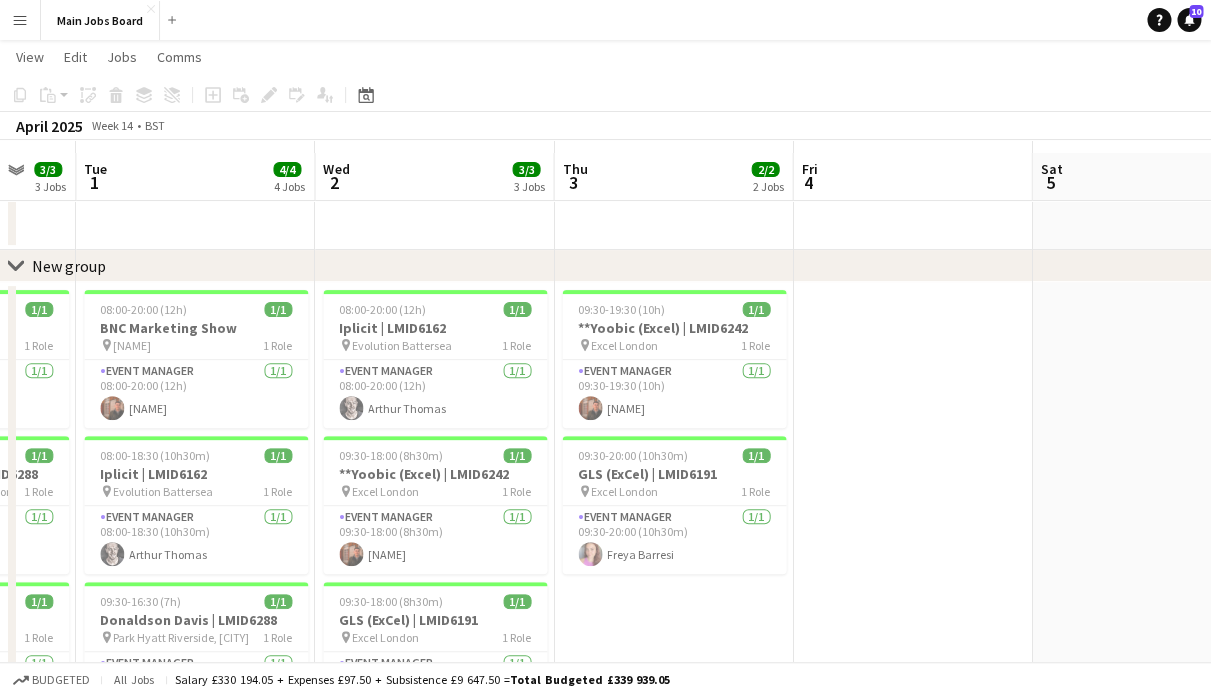 scroll, scrollTop: 56, scrollLeft: 0, axis: vertical 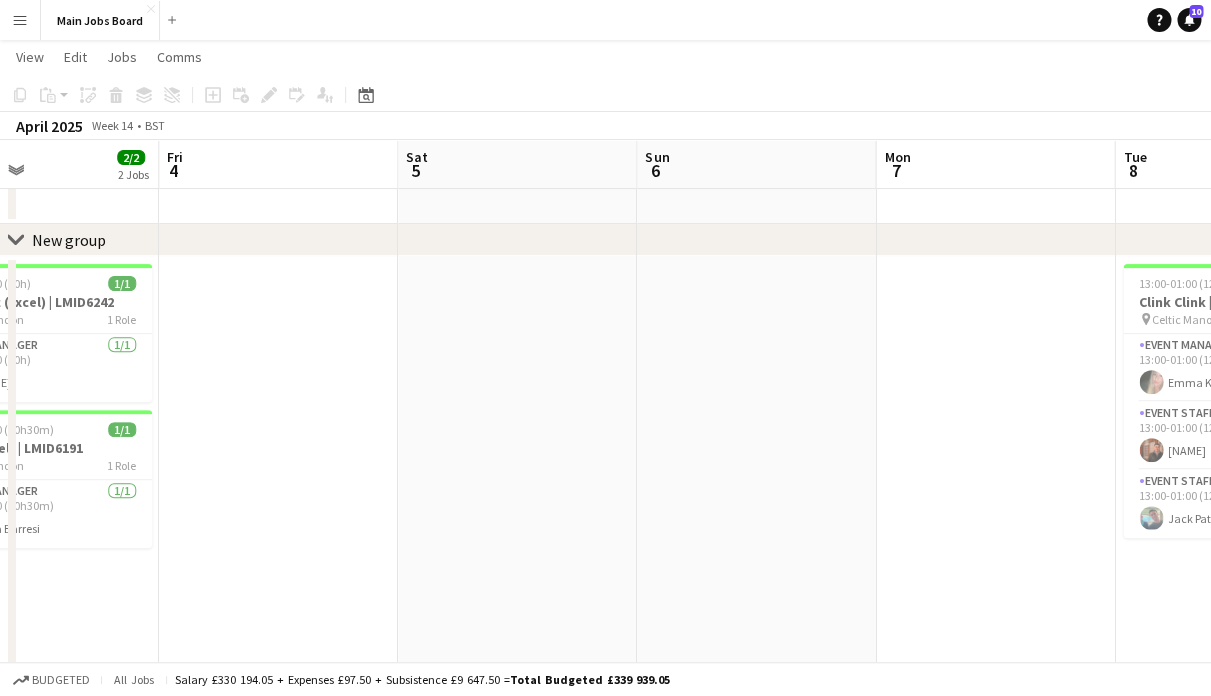 drag, startPoint x: 883, startPoint y: 545, endPoint x: 17, endPoint y: 545, distance: 866 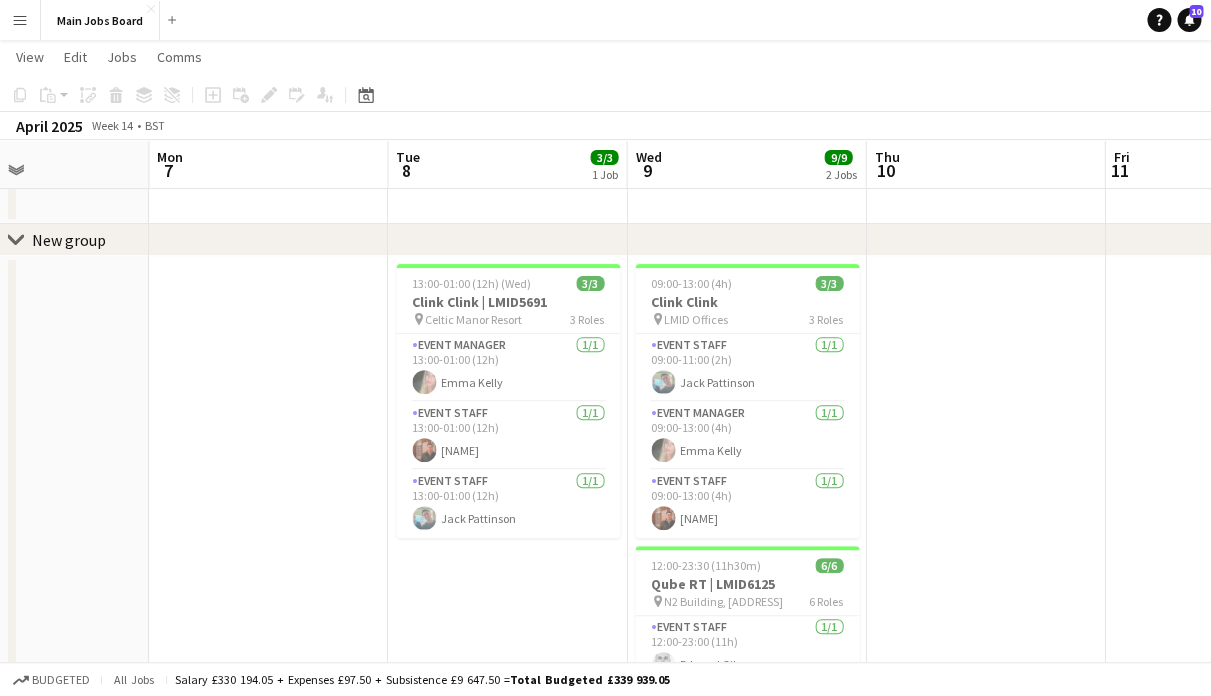 drag, startPoint x: 576, startPoint y: 413, endPoint x: 165, endPoint y: 413, distance: 411 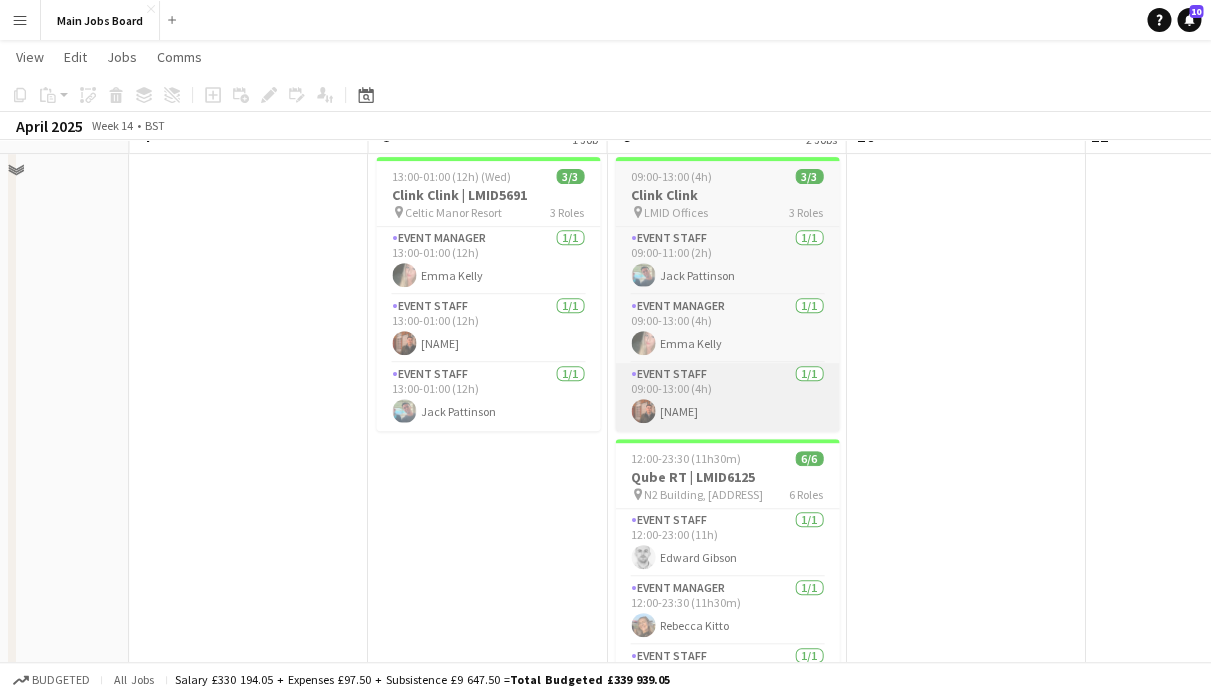 scroll, scrollTop: 182, scrollLeft: 0, axis: vertical 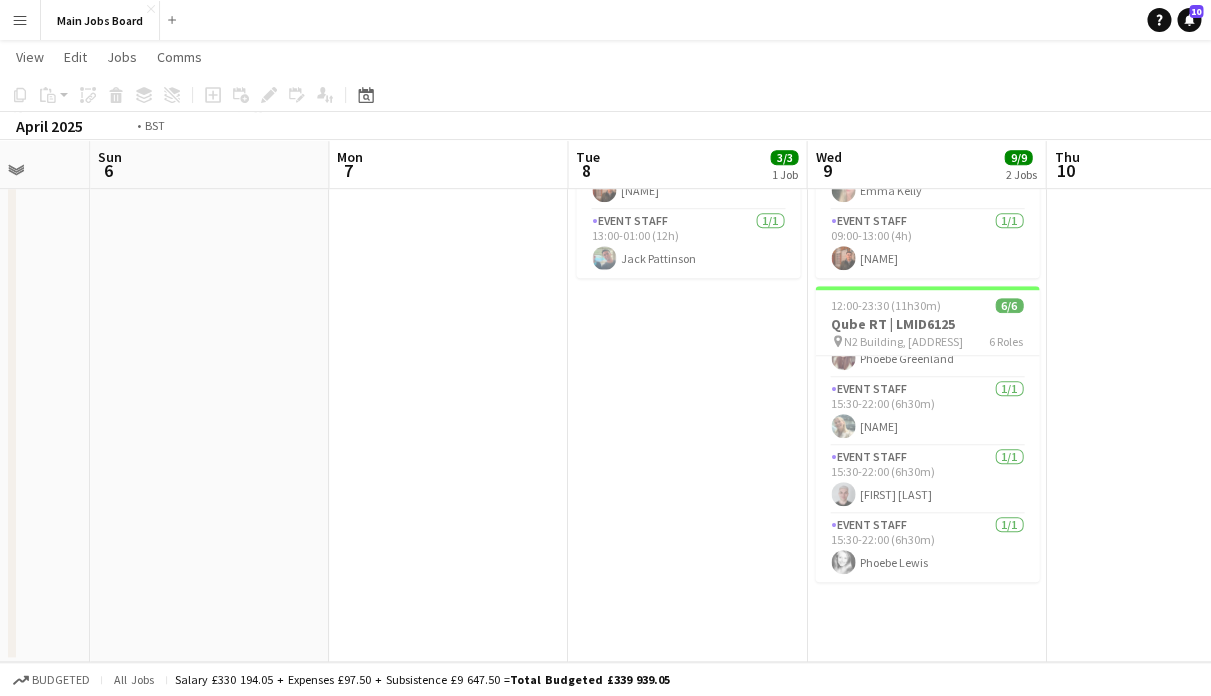drag, startPoint x: 1023, startPoint y: 441, endPoint x: 577, endPoint y: 441, distance: 446 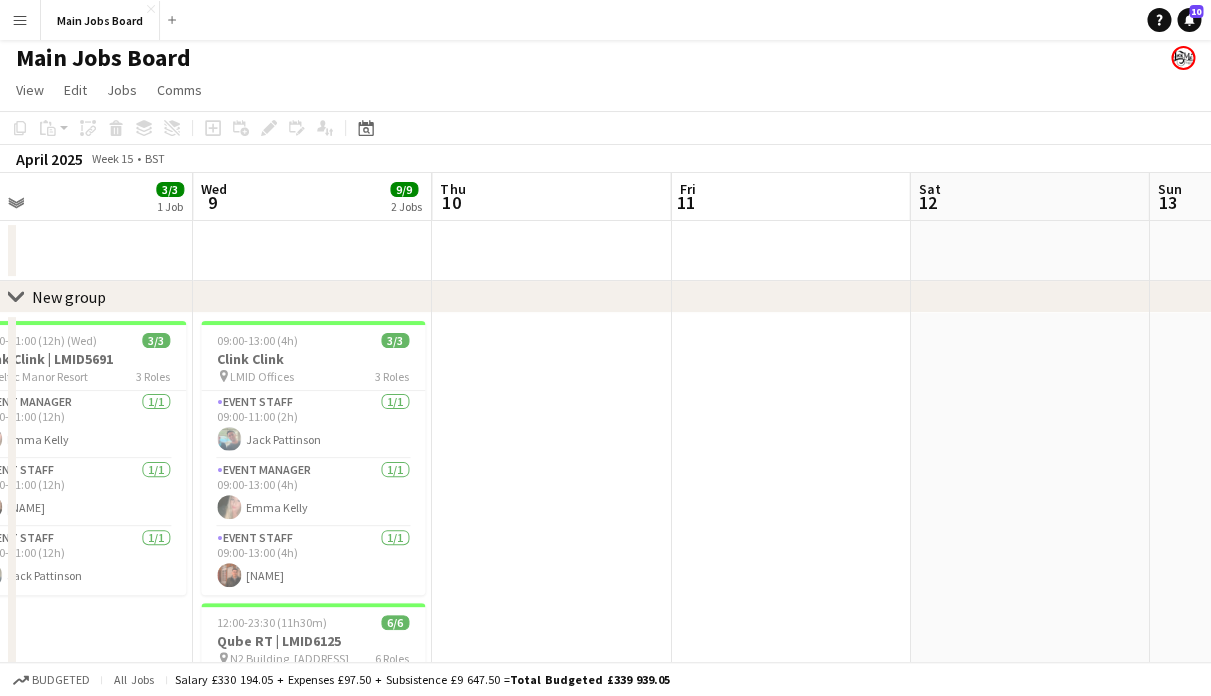scroll, scrollTop: 0, scrollLeft: 0, axis: both 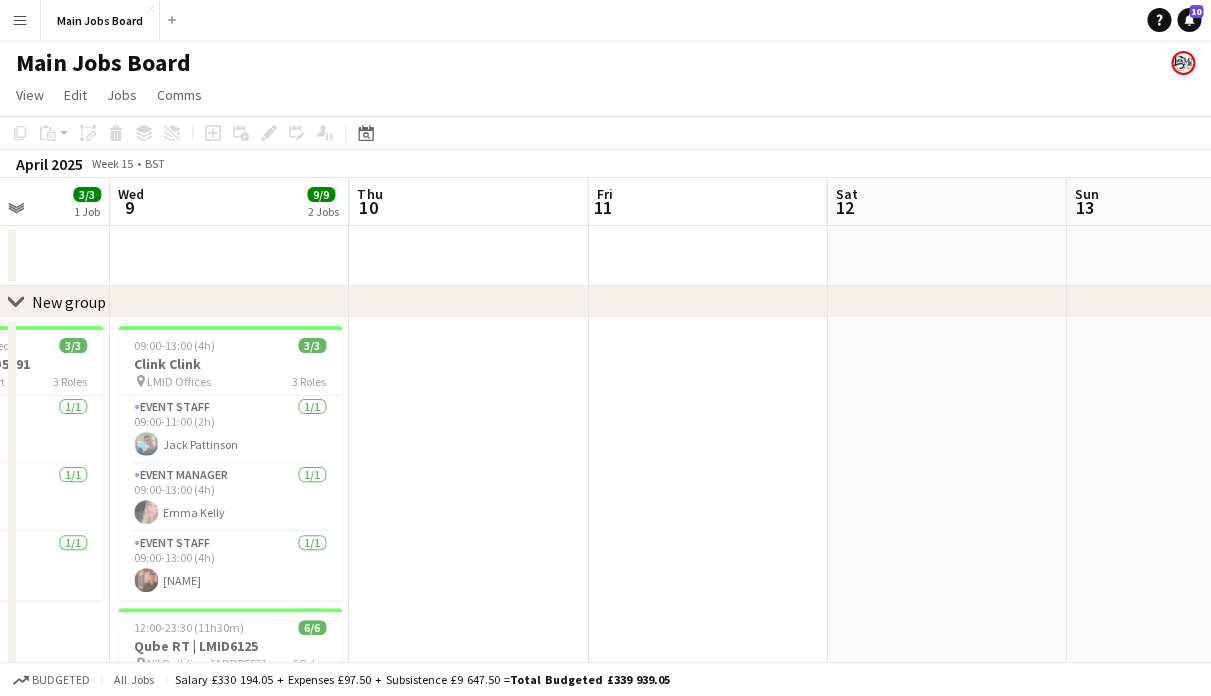 drag, startPoint x: 846, startPoint y: 434, endPoint x: 133, endPoint y: 434, distance: 713 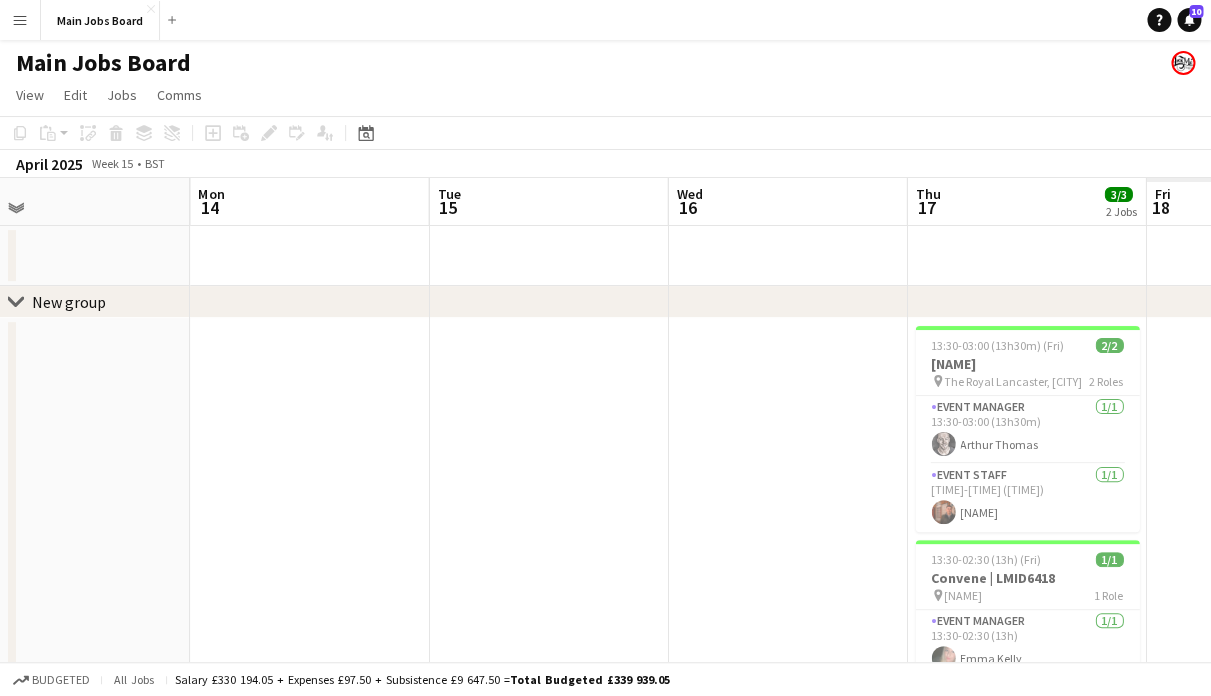 drag, startPoint x: 614, startPoint y: 417, endPoint x: 147, endPoint y: 417, distance: 467 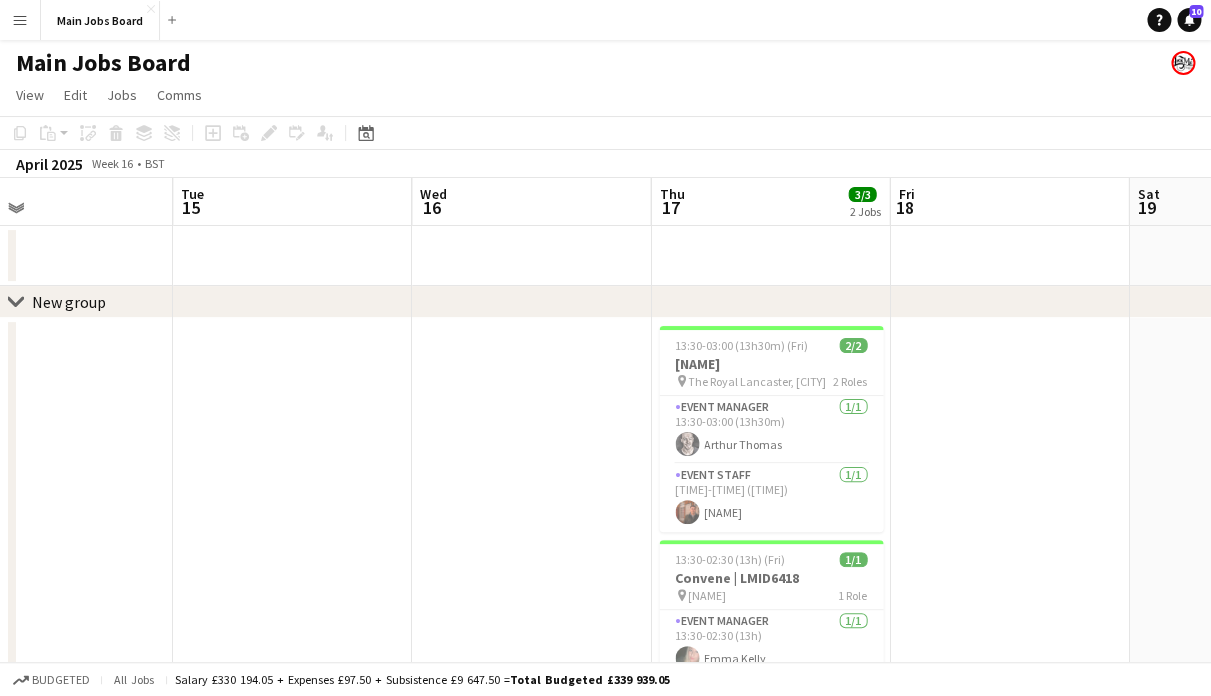 drag, startPoint x: 554, startPoint y: 417, endPoint x: 476, endPoint y: 417, distance: 78 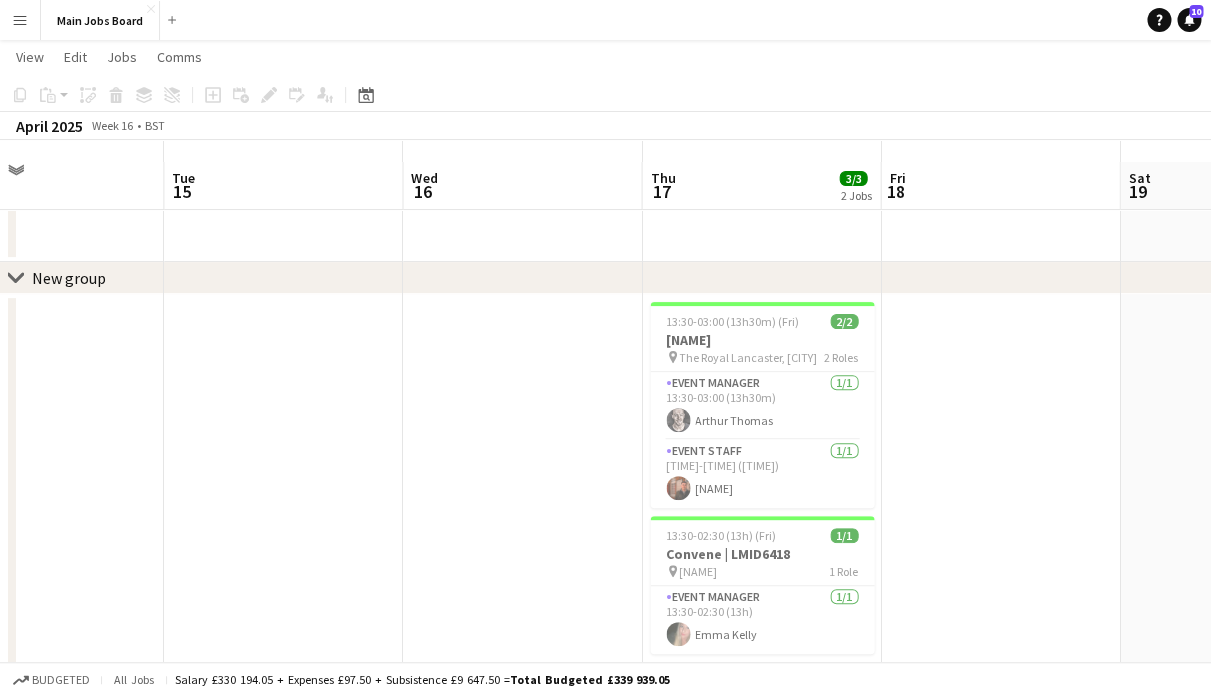 scroll, scrollTop: 66, scrollLeft: 0, axis: vertical 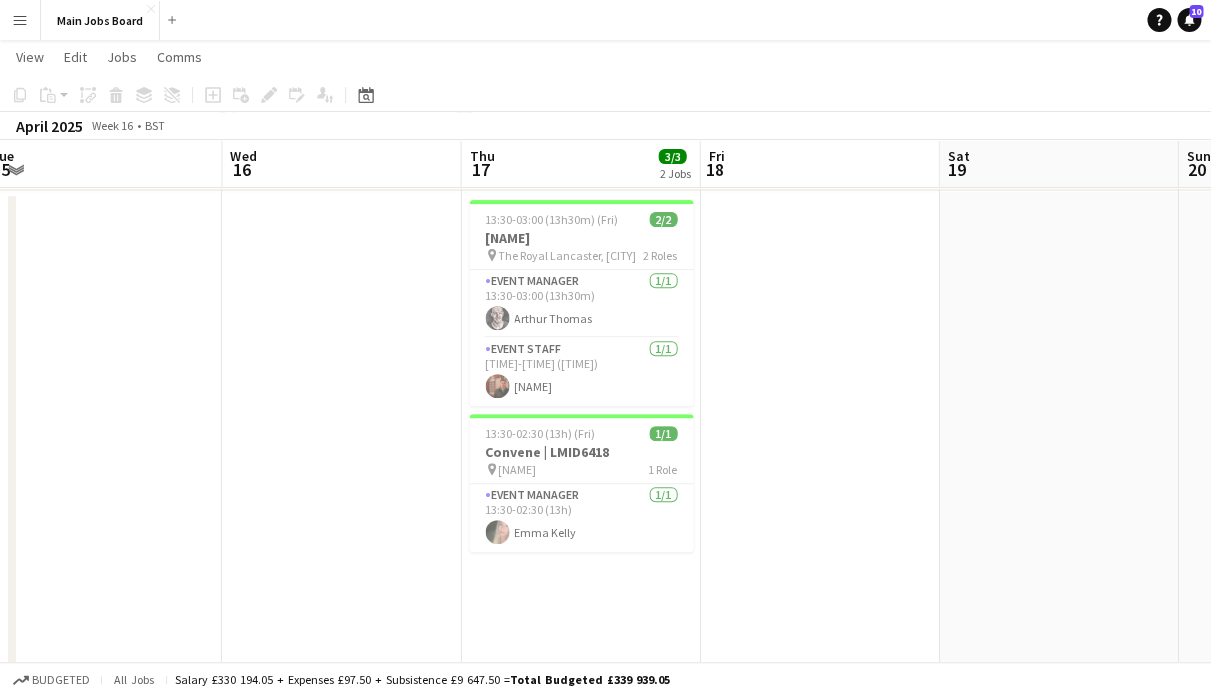 drag, startPoint x: 1000, startPoint y: 408, endPoint x: 317, endPoint y: 415, distance: 683.0359 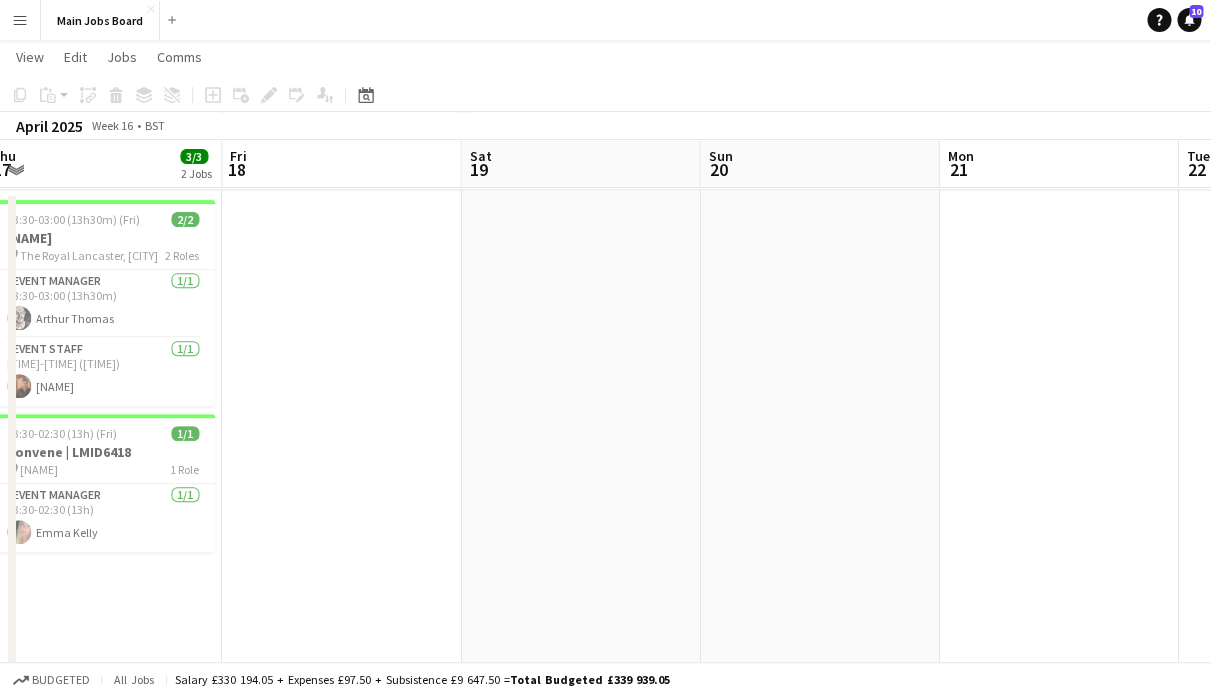 scroll, scrollTop: 0, scrollLeft: 994, axis: horizontal 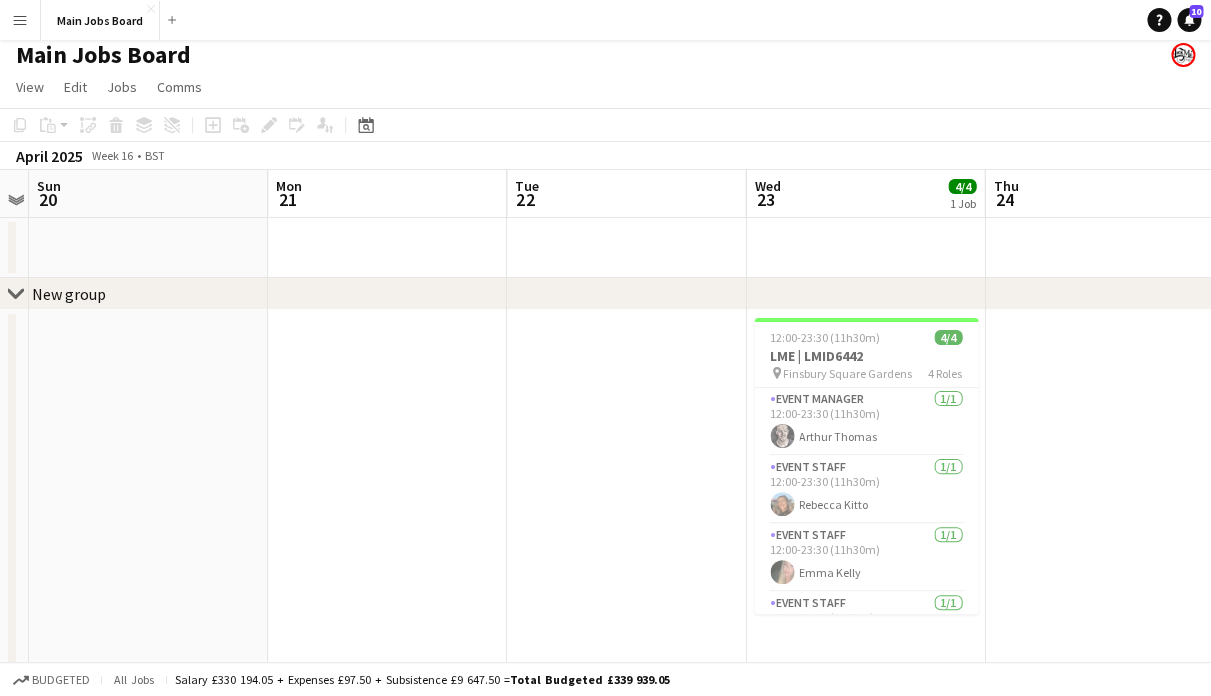 drag, startPoint x: 780, startPoint y: 365, endPoint x: 94, endPoint y: 365, distance: 686 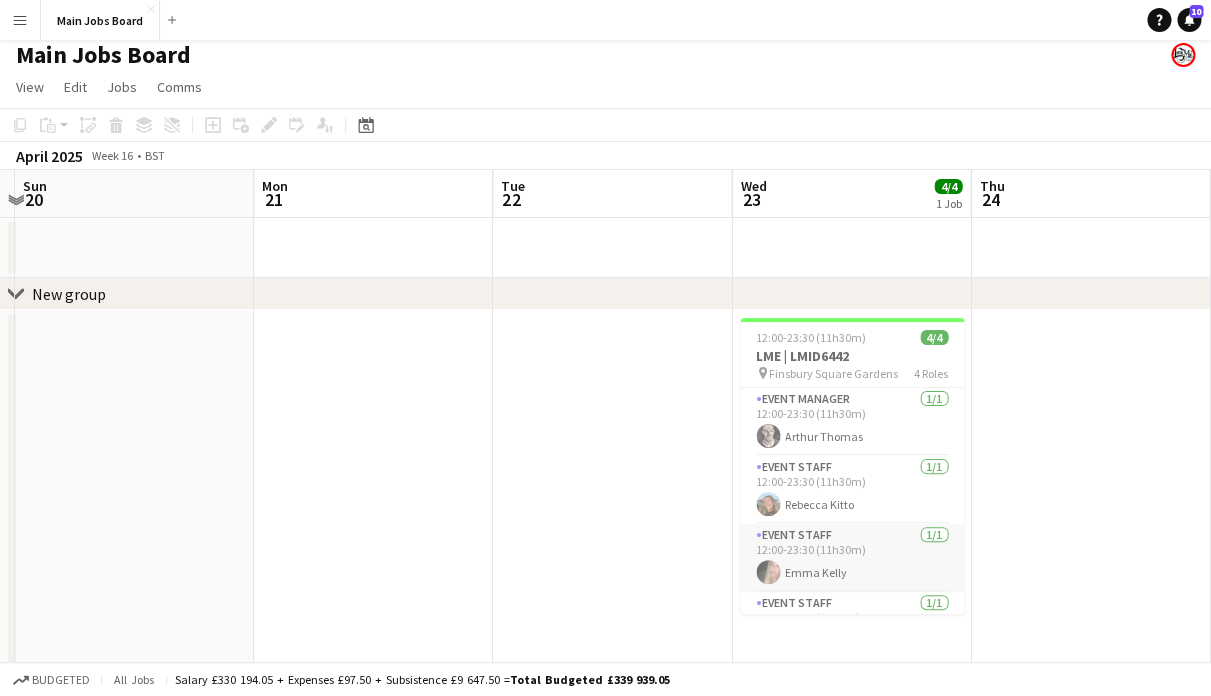 scroll, scrollTop: 46, scrollLeft: 0, axis: vertical 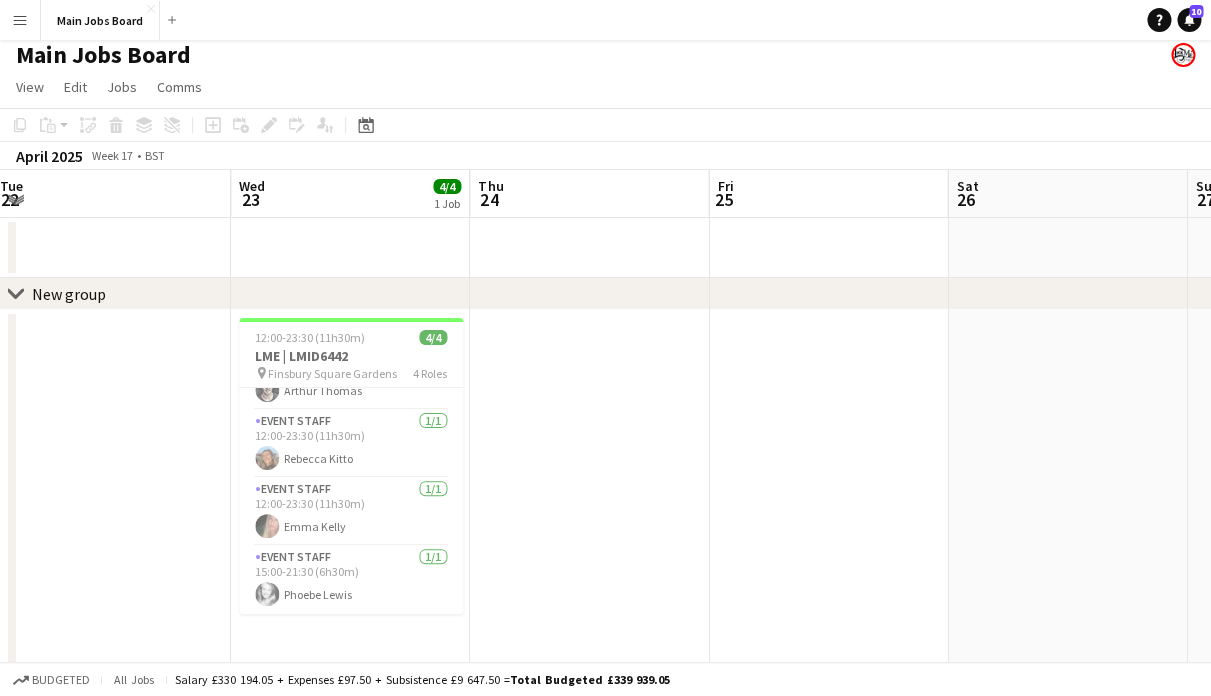 drag, startPoint x: 1016, startPoint y: 537, endPoint x: 507, endPoint y: 535, distance: 509.00394 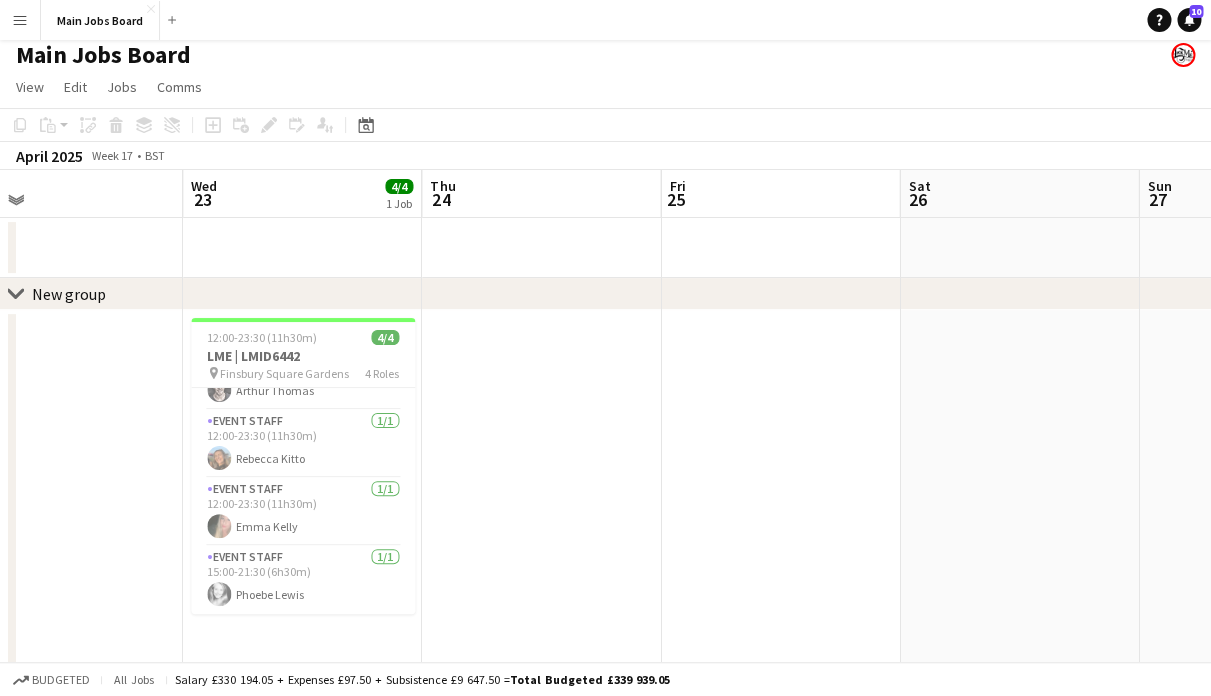 drag, startPoint x: 837, startPoint y: 517, endPoint x: 305, endPoint y: 519, distance: 532.0038 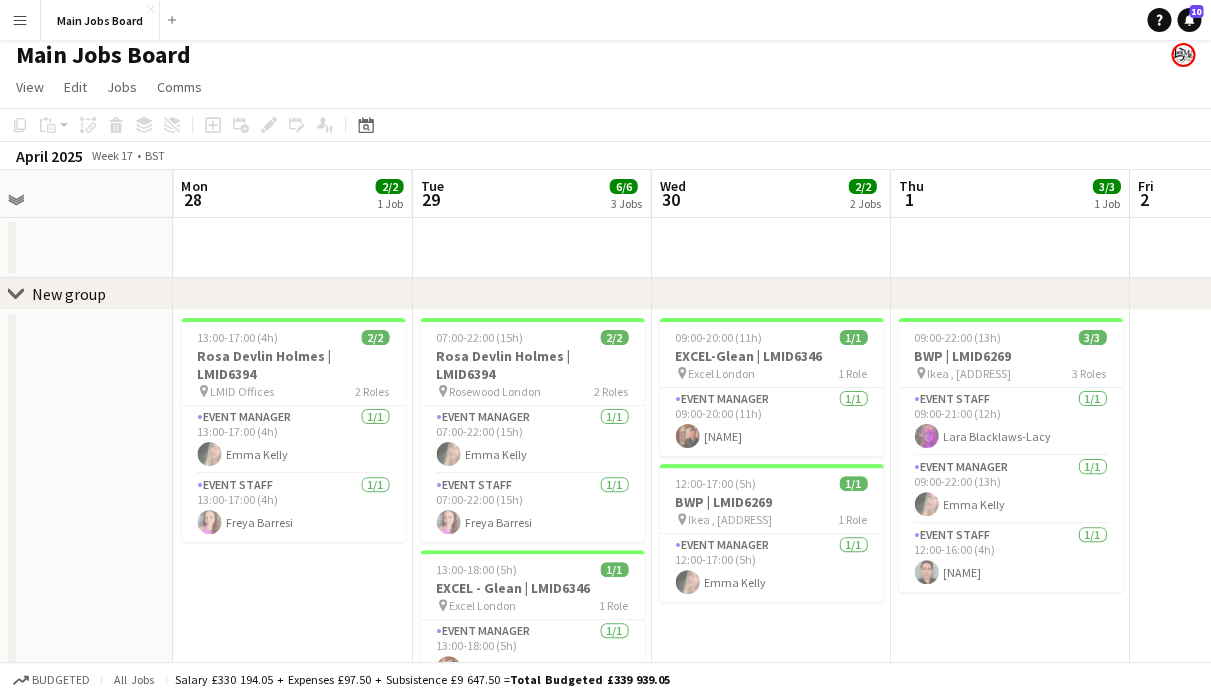 drag, startPoint x: 805, startPoint y: 483, endPoint x: 406, endPoint y: 483, distance: 399 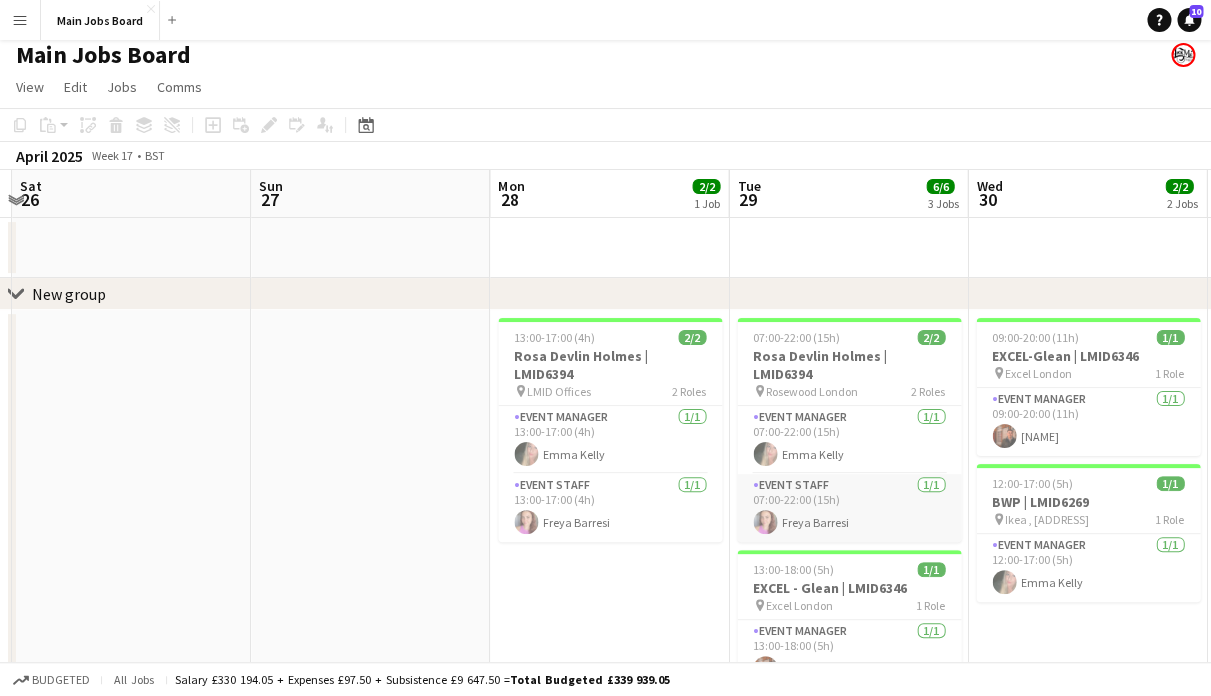scroll, scrollTop: 90, scrollLeft: 0, axis: vertical 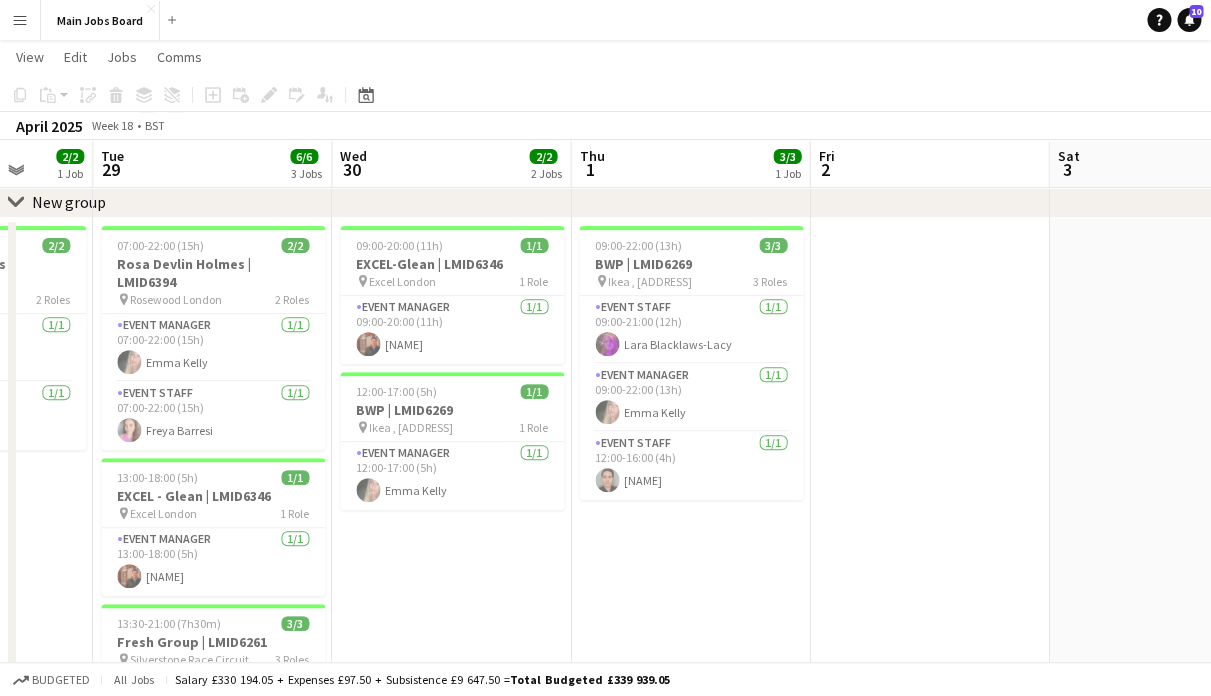 drag, startPoint x: 1116, startPoint y: 596, endPoint x: 478, endPoint y: 596, distance: 638 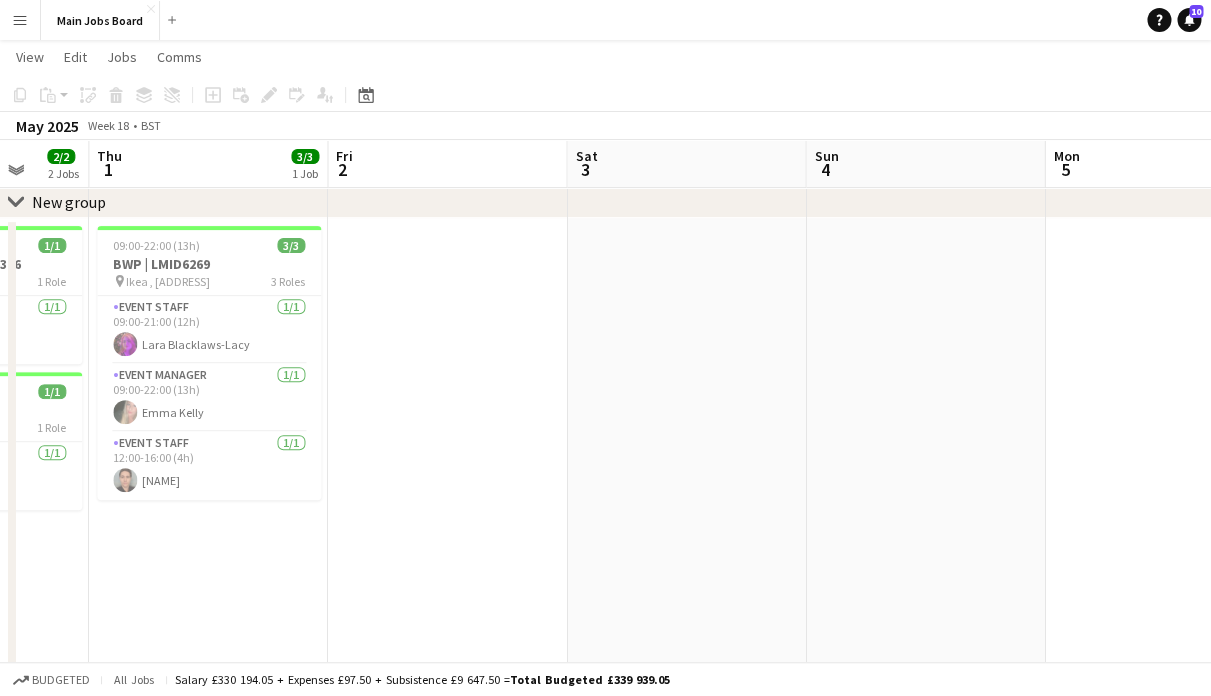 drag, startPoint x: 757, startPoint y: 464, endPoint x: 375, endPoint y: 464, distance: 382 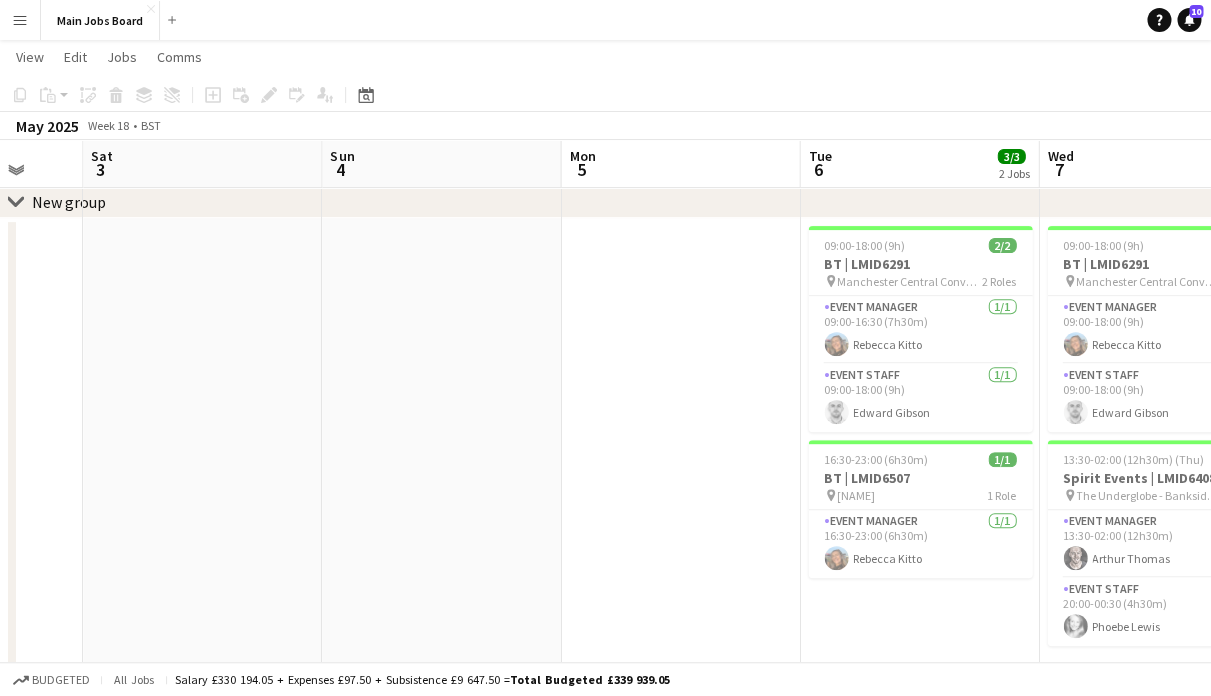 scroll, scrollTop: 0, scrollLeft: 1000, axis: horizontal 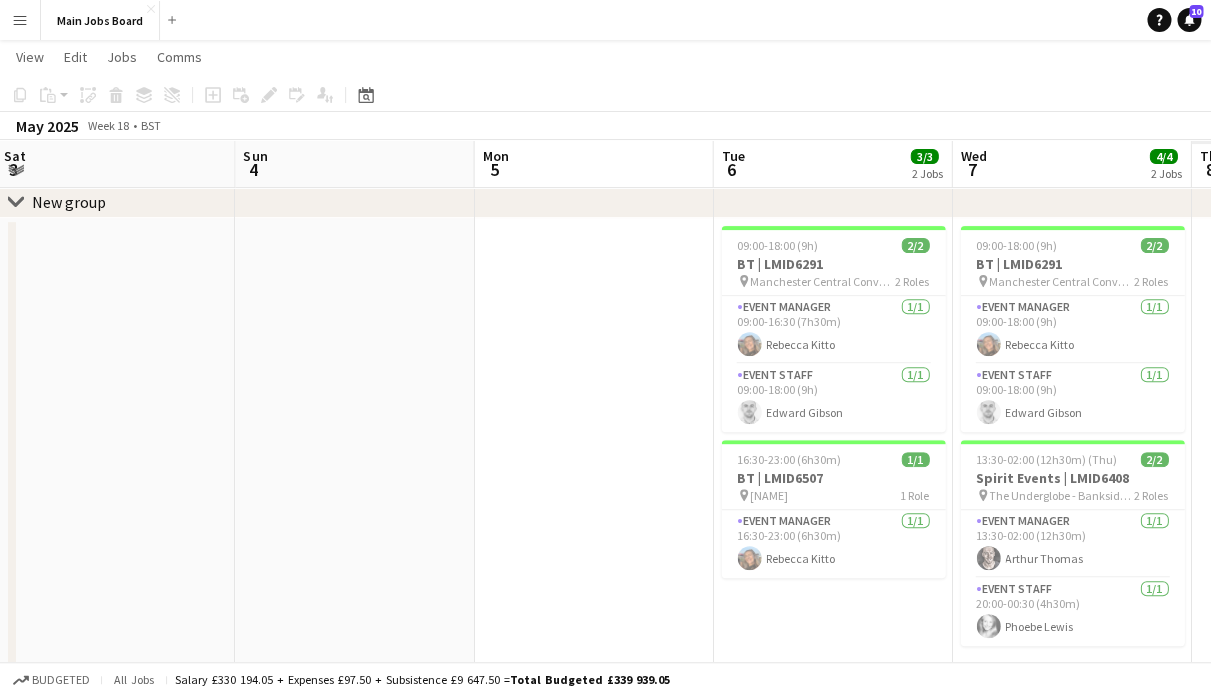 drag, startPoint x: 949, startPoint y: 475, endPoint x: 325, endPoint y: 475, distance: 624 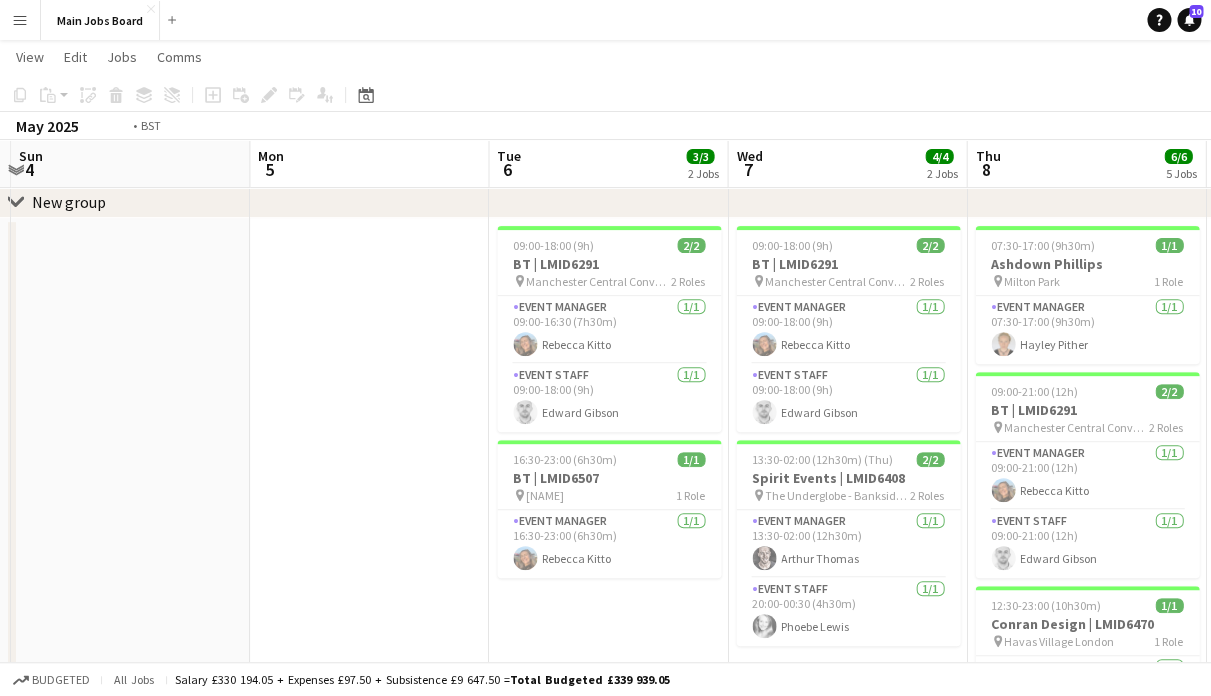 scroll, scrollTop: 0, scrollLeft: 990, axis: horizontal 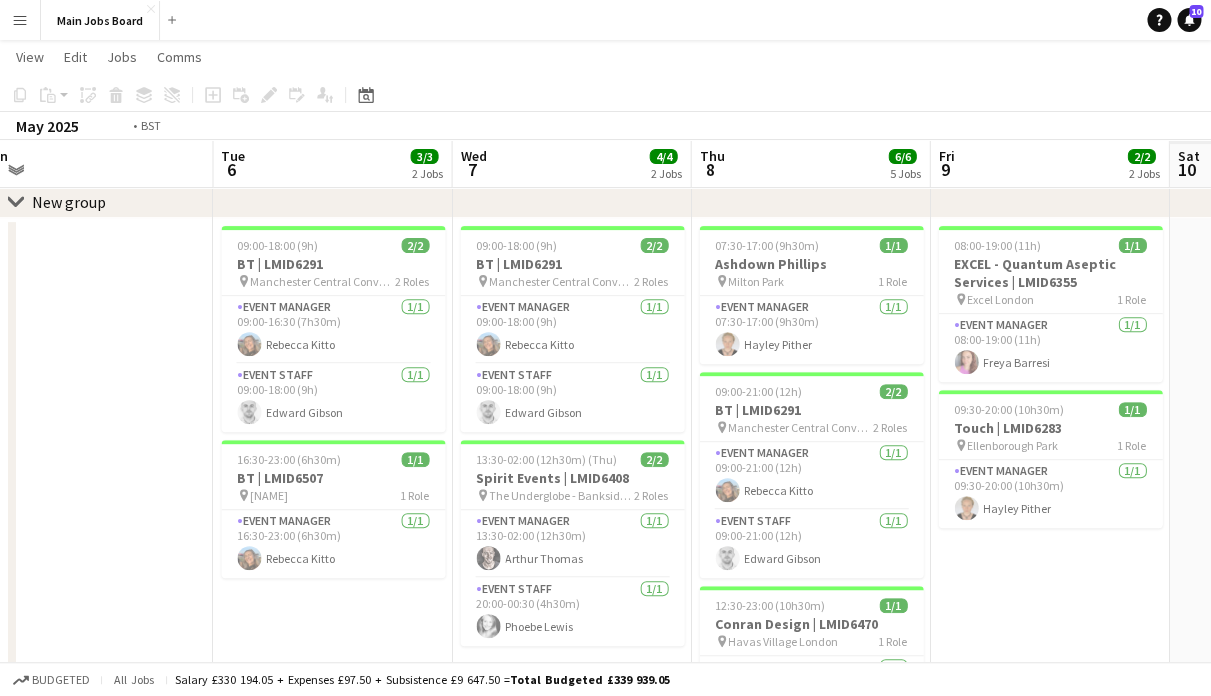 drag, startPoint x: 980, startPoint y: 587, endPoint x: 509, endPoint y: 582, distance: 471.02655 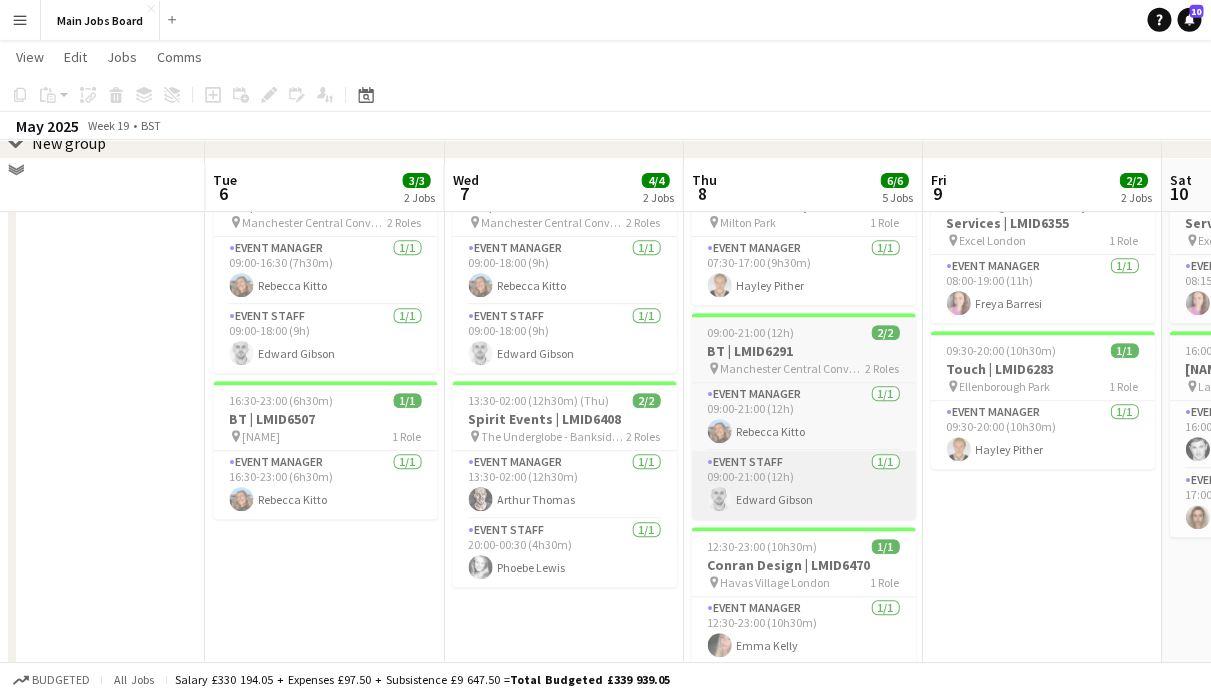 scroll, scrollTop: 111, scrollLeft: 0, axis: vertical 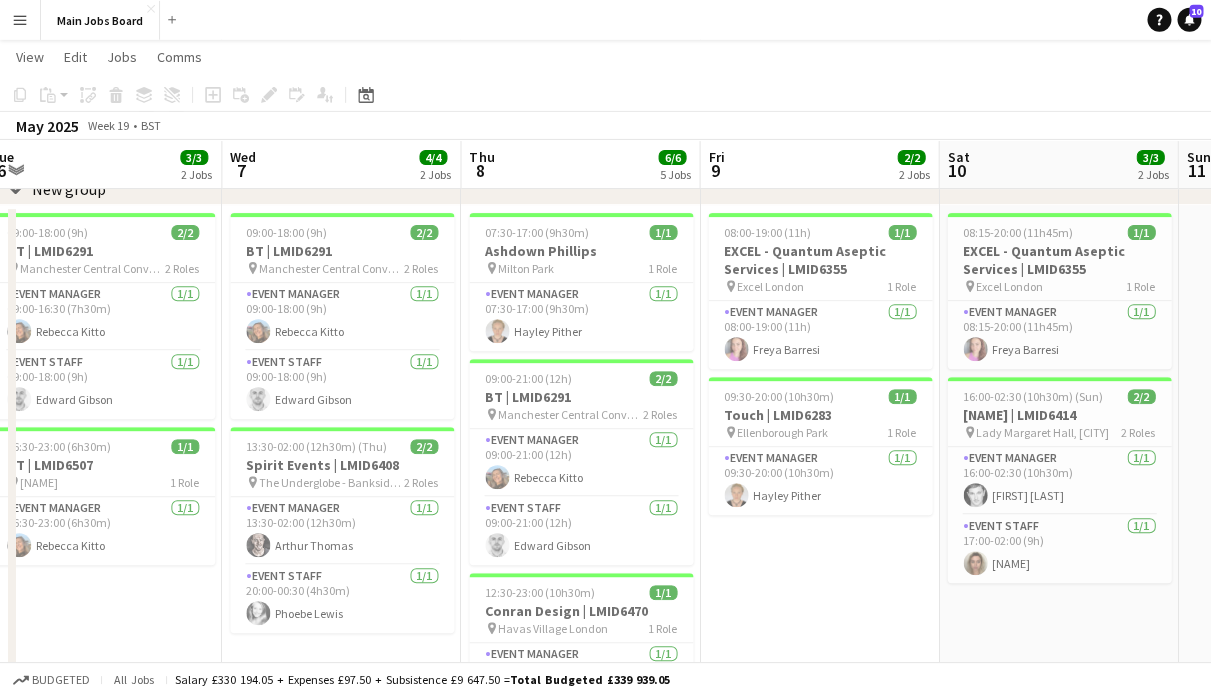 drag, startPoint x: 1102, startPoint y: 578, endPoint x: 388, endPoint y: 601, distance: 714.37036 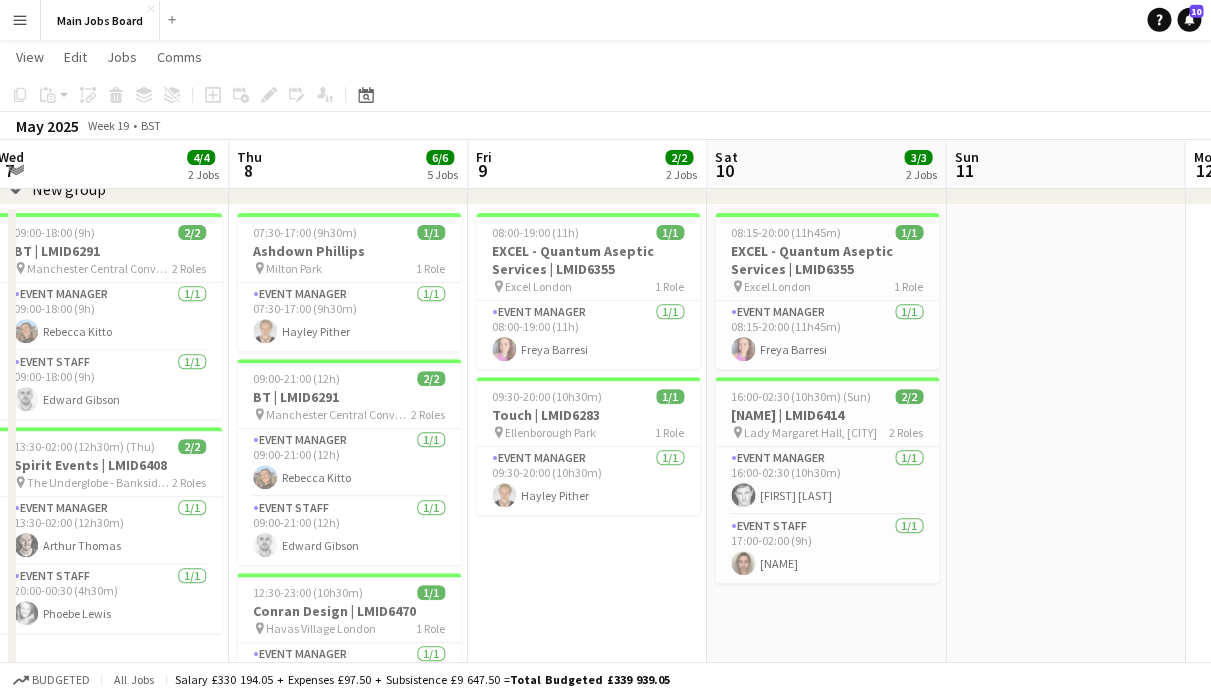 drag, startPoint x: 735, startPoint y: 519, endPoint x: 104, endPoint y: 519, distance: 631 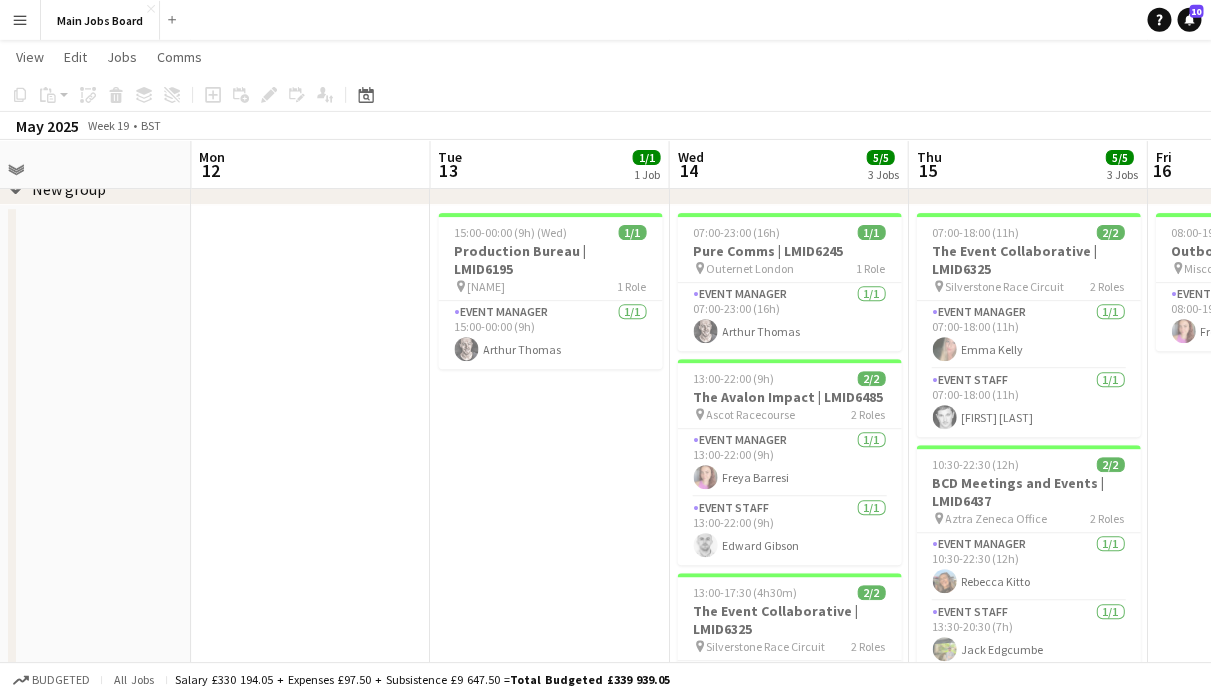 drag, startPoint x: 558, startPoint y: 447, endPoint x: 353, endPoint y: 447, distance: 205 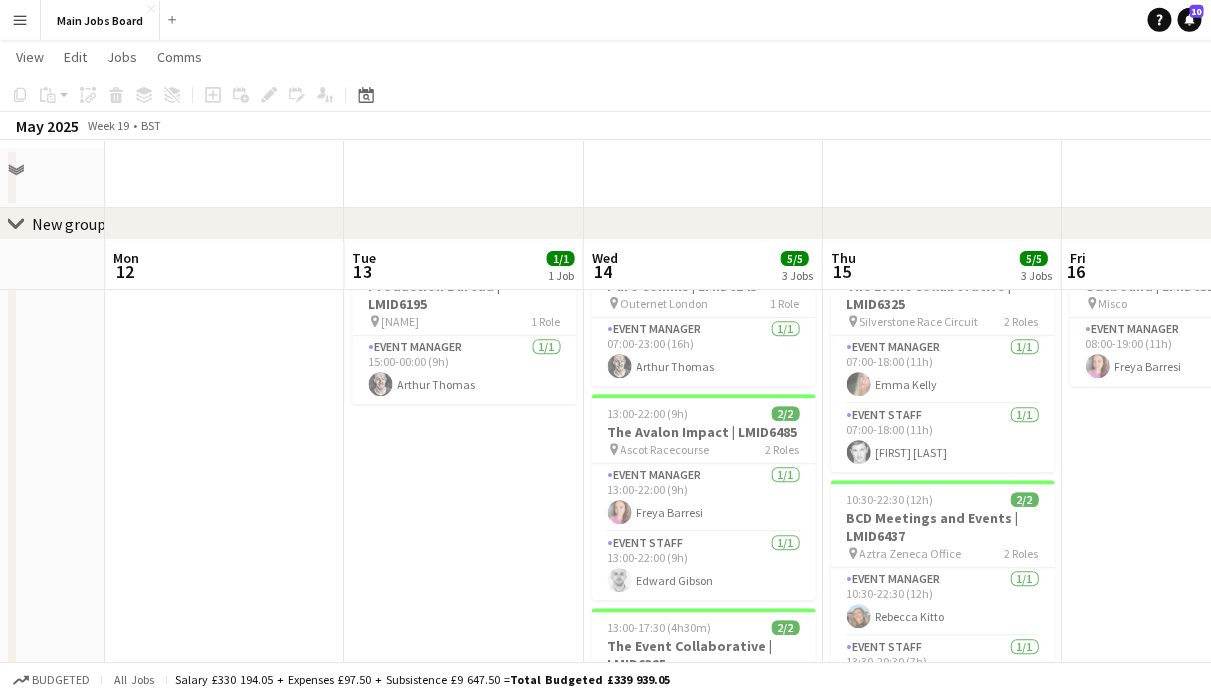 scroll, scrollTop: 59, scrollLeft: 0, axis: vertical 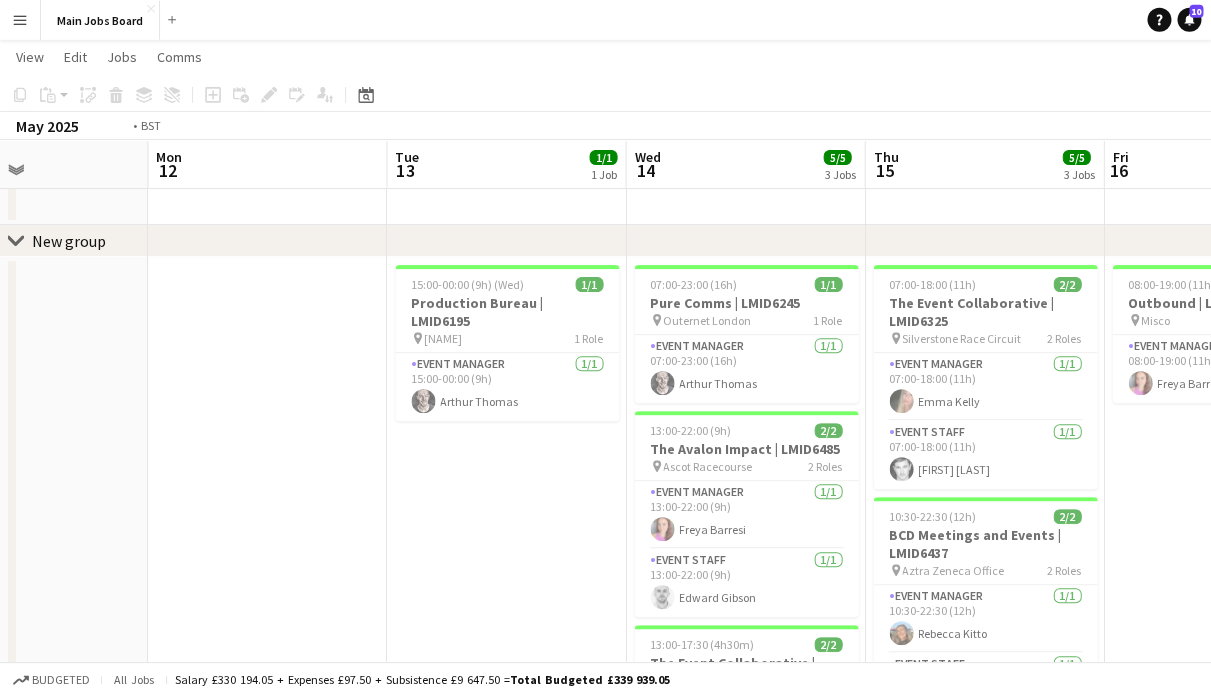 drag, startPoint x: 1019, startPoint y: 485, endPoint x: 345, endPoint y: 485, distance: 674 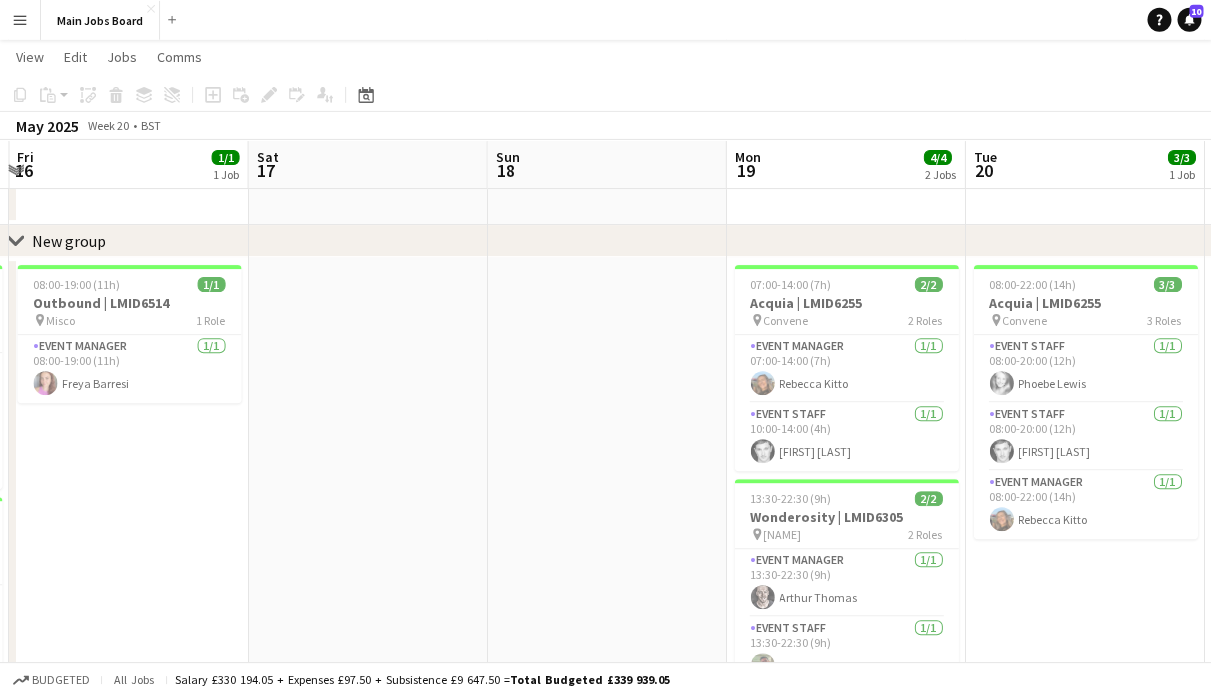 scroll, scrollTop: 0, scrollLeft: 643, axis: horizontal 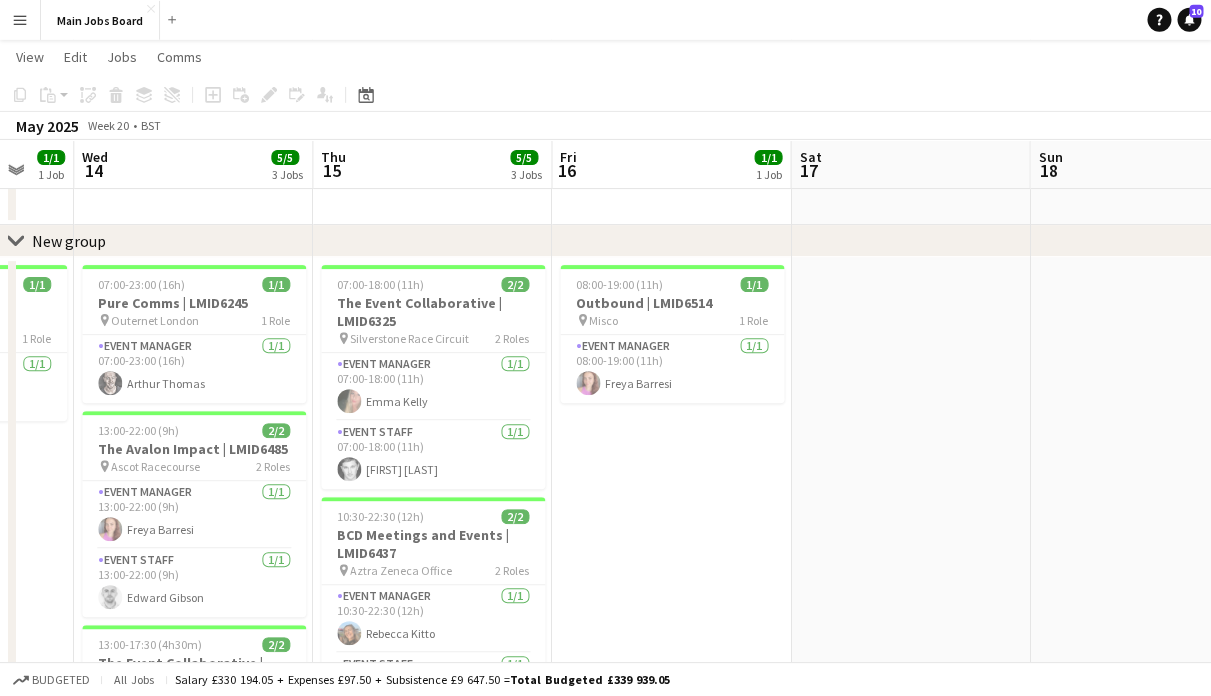 drag, startPoint x: 709, startPoint y: 471, endPoint x: 158, endPoint y: 487, distance: 551.23224 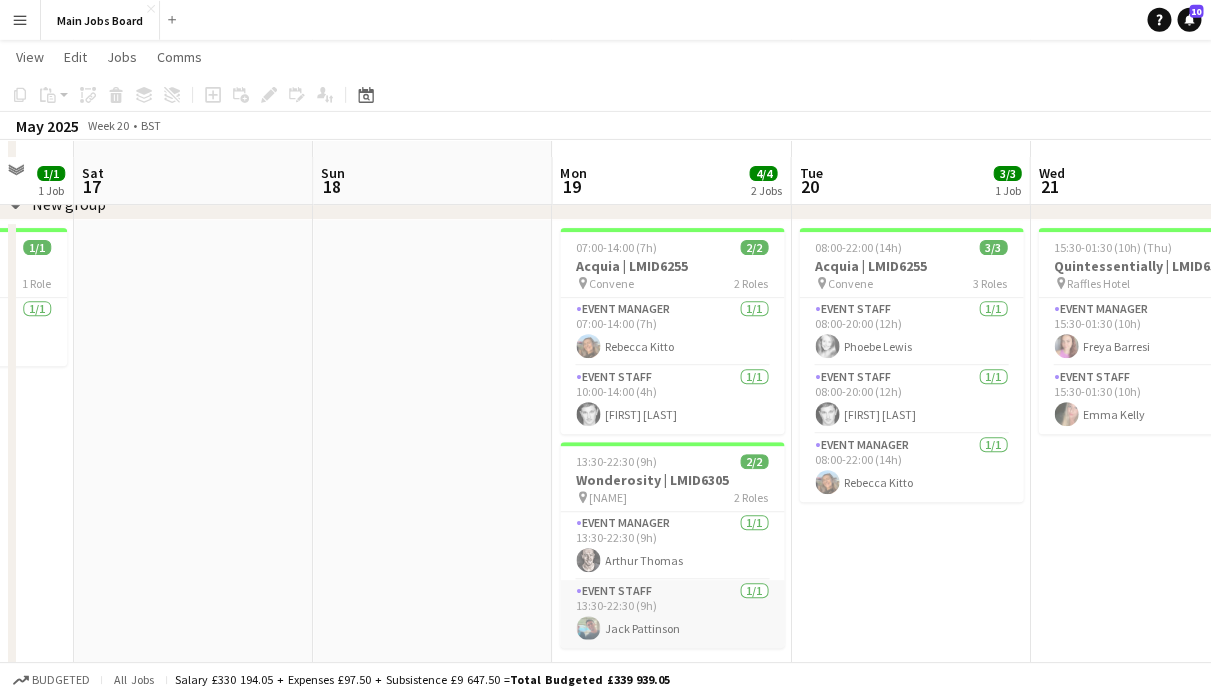 scroll, scrollTop: 56, scrollLeft: 0, axis: vertical 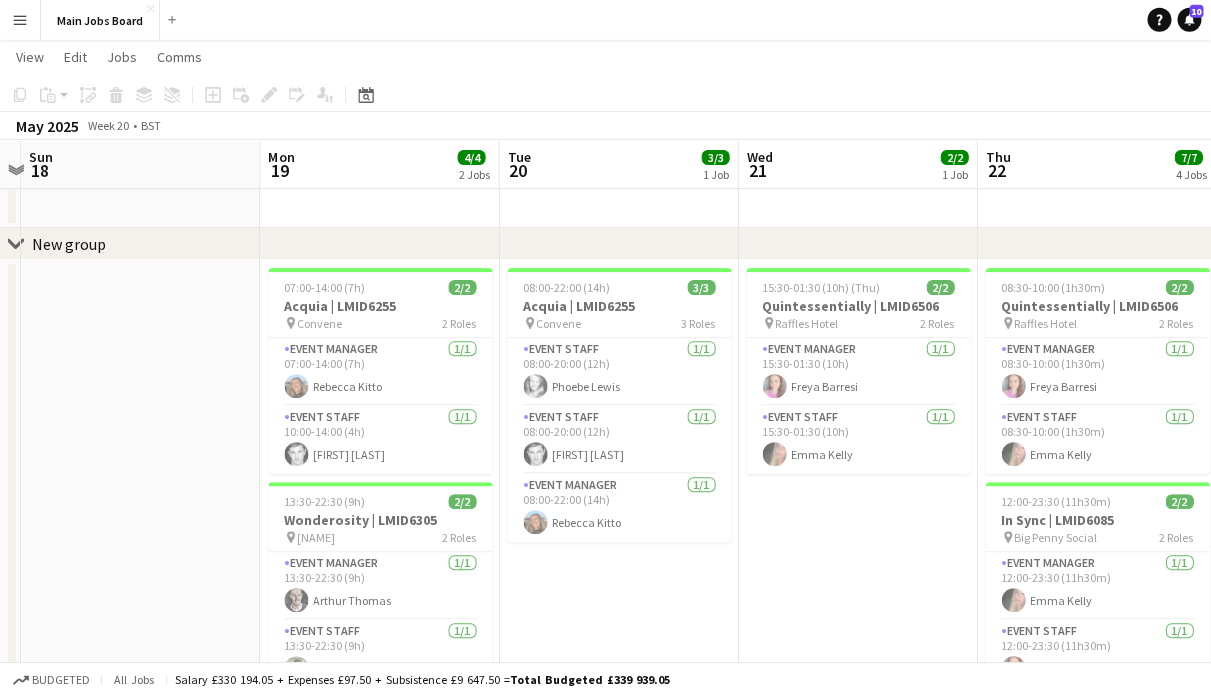drag, startPoint x: 913, startPoint y: 570, endPoint x: 619, endPoint y: 558, distance: 294.24478 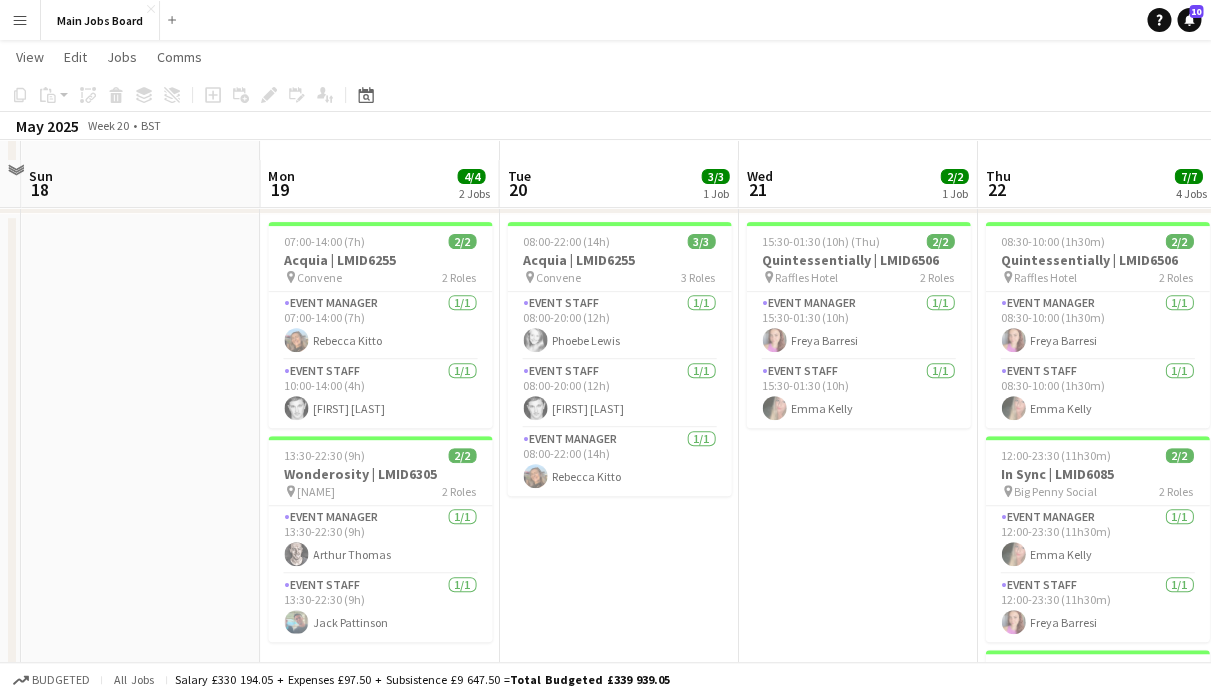 scroll, scrollTop: 81, scrollLeft: 0, axis: vertical 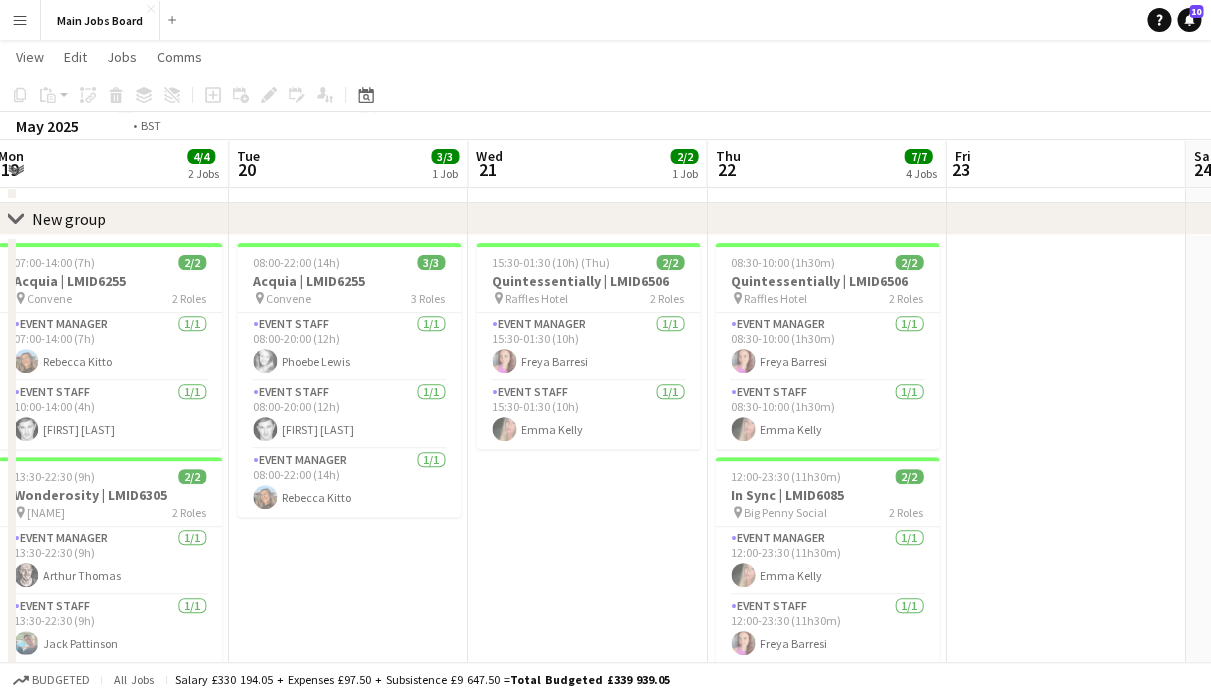 drag, startPoint x: 856, startPoint y: 499, endPoint x: 552, endPoint y: 499, distance: 304 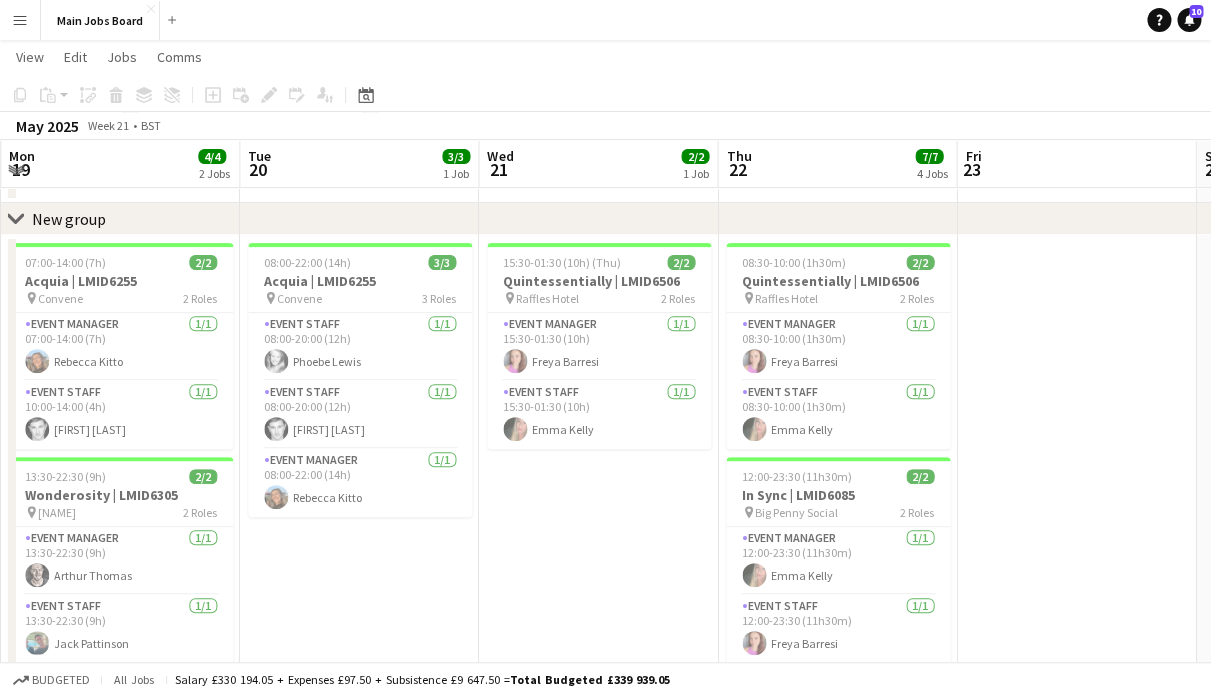 drag, startPoint x: 993, startPoint y: 427, endPoint x: 523, endPoint y: 427, distance: 470 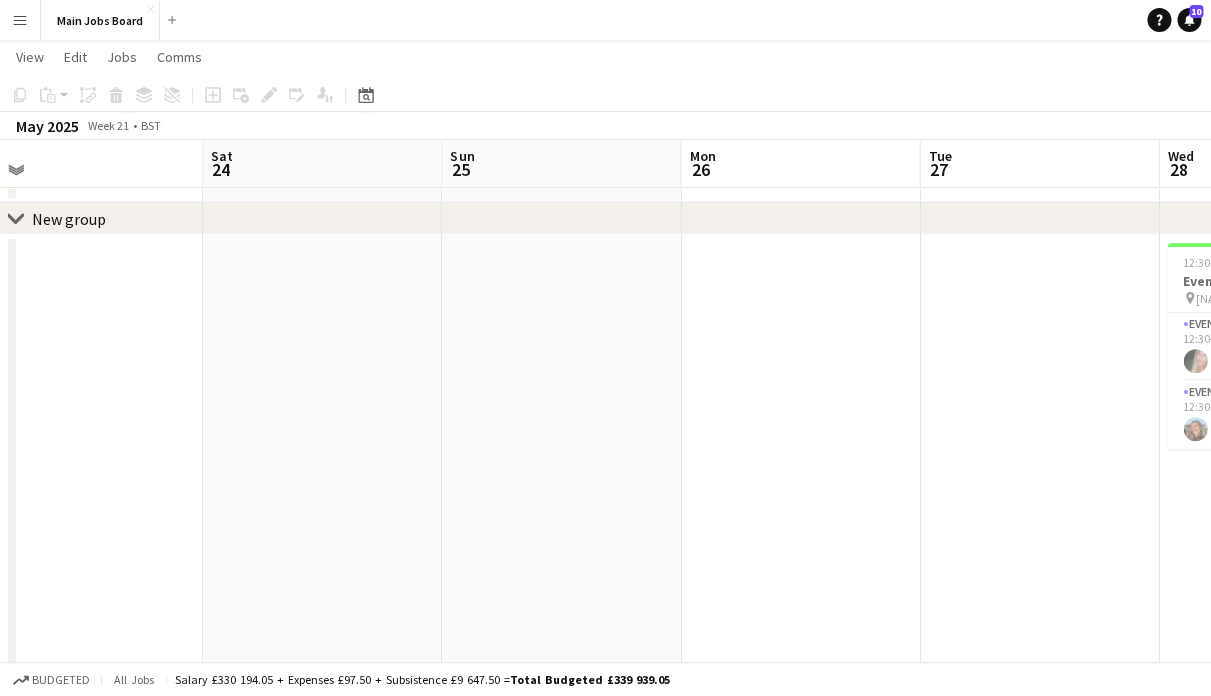 drag, startPoint x: 861, startPoint y: 424, endPoint x: 256, endPoint y: 424, distance: 605 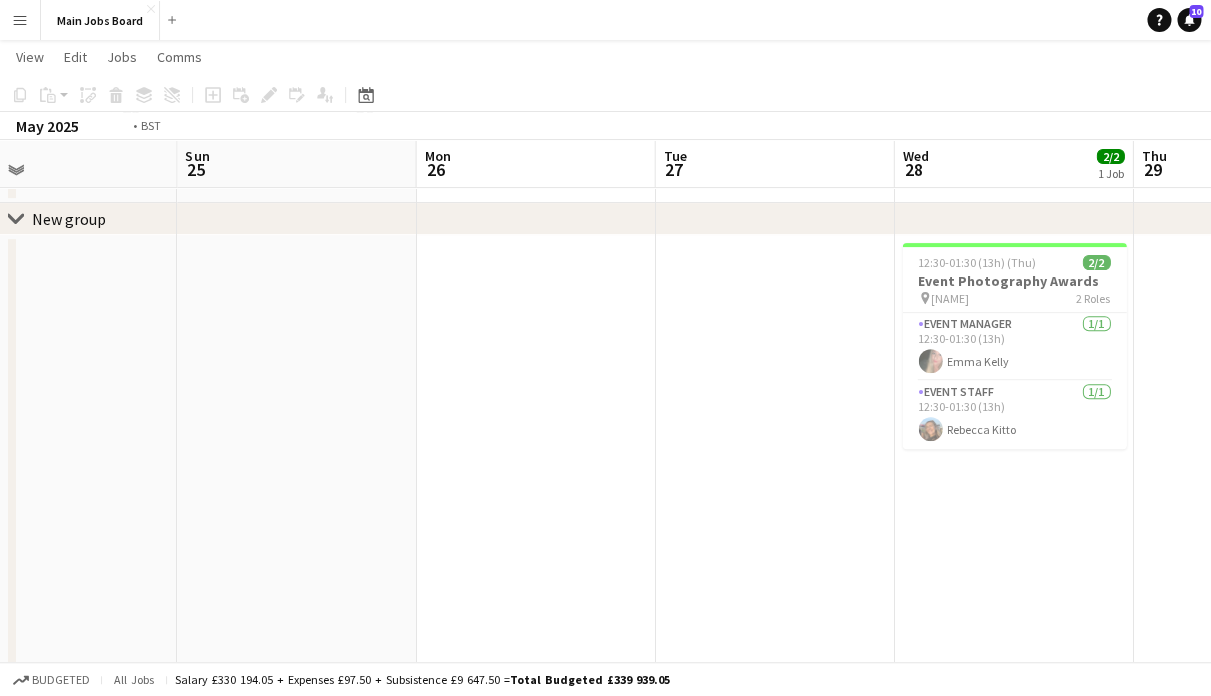 drag, startPoint x: 741, startPoint y: 462, endPoint x: 124, endPoint y: 462, distance: 617 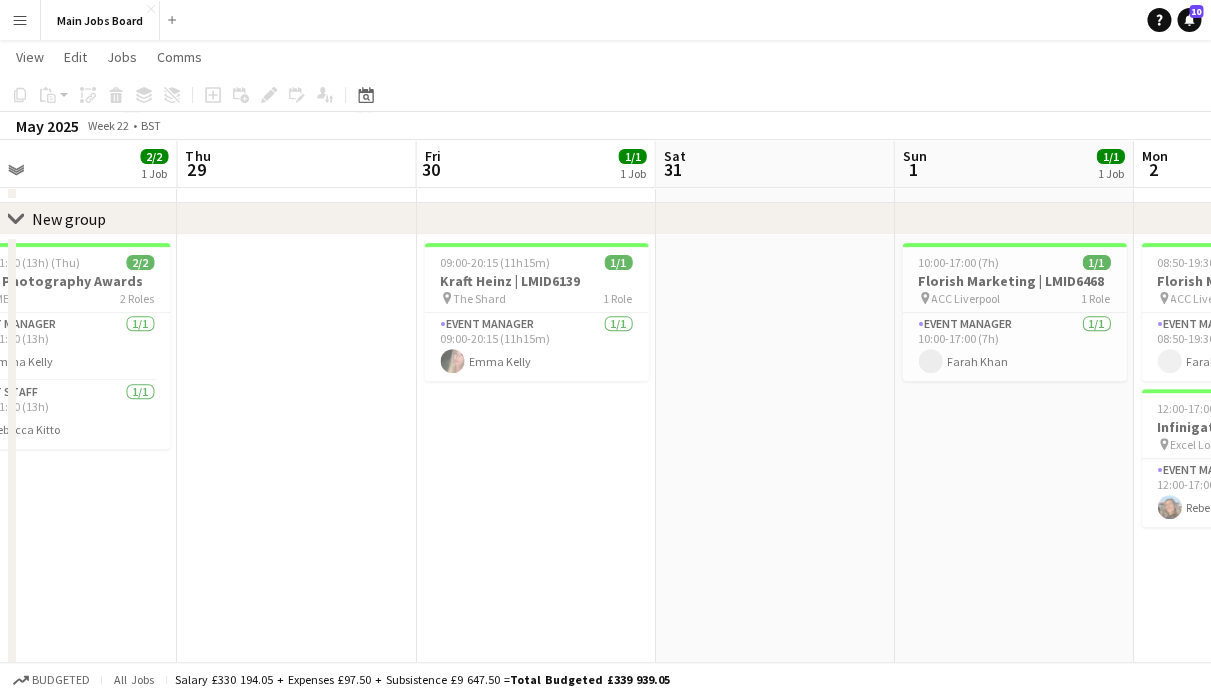 scroll, scrollTop: 0, scrollLeft: 556, axis: horizontal 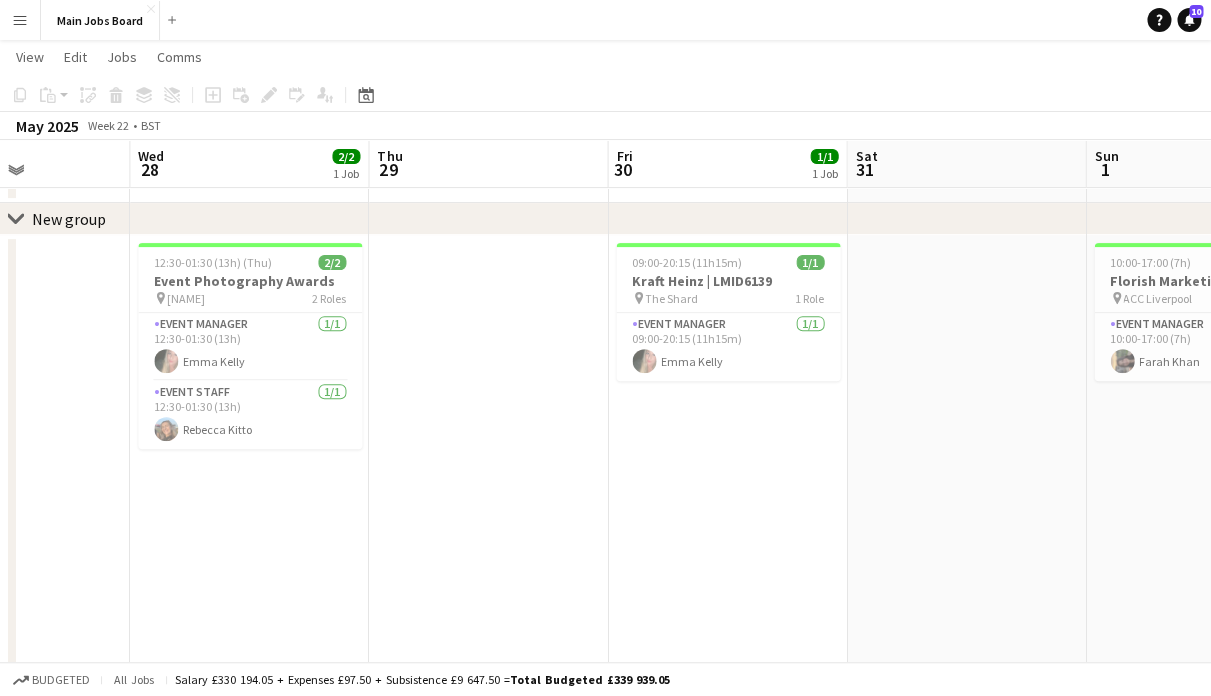 drag, startPoint x: 706, startPoint y: 451, endPoint x: 433, endPoint y: 451, distance: 273 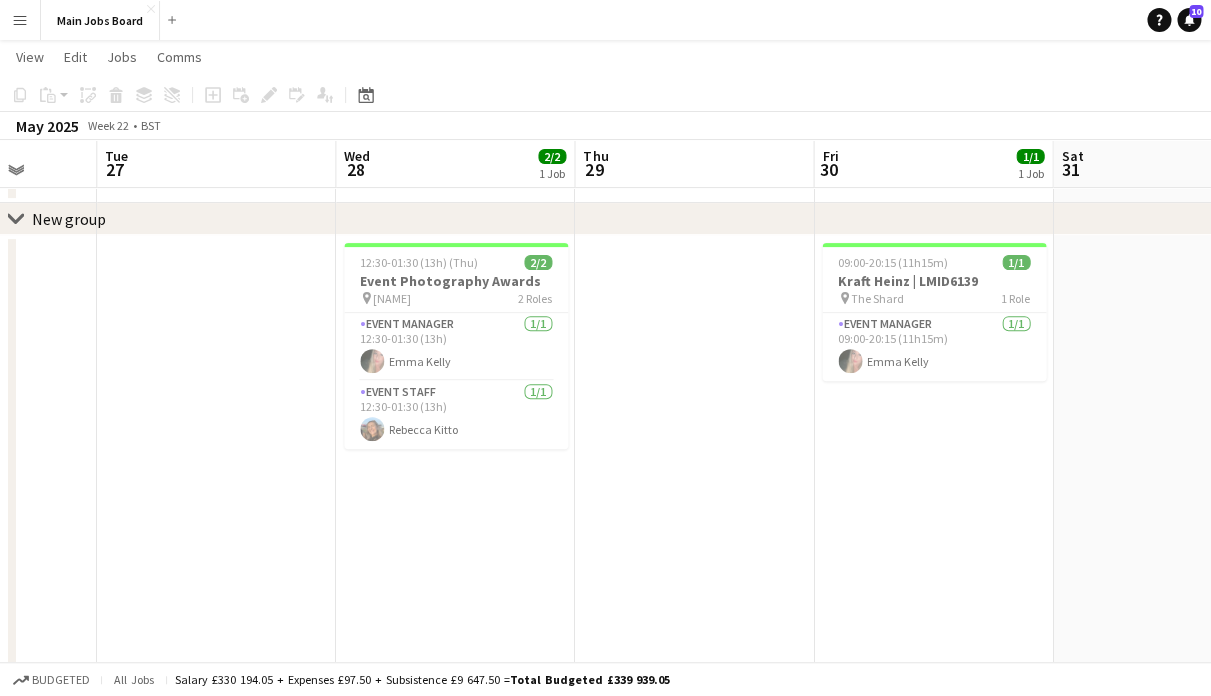 drag, startPoint x: 918, startPoint y: 462, endPoint x: 251, endPoint y: 462, distance: 667 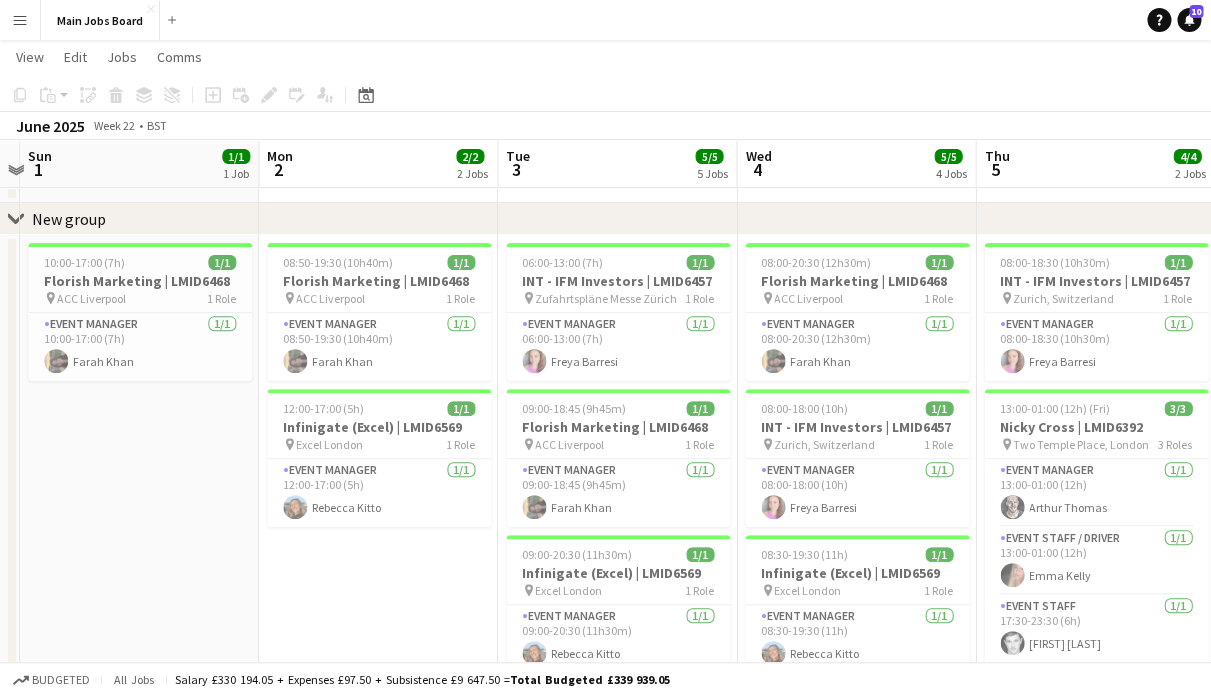 scroll, scrollTop: 0, scrollLeft: 674, axis: horizontal 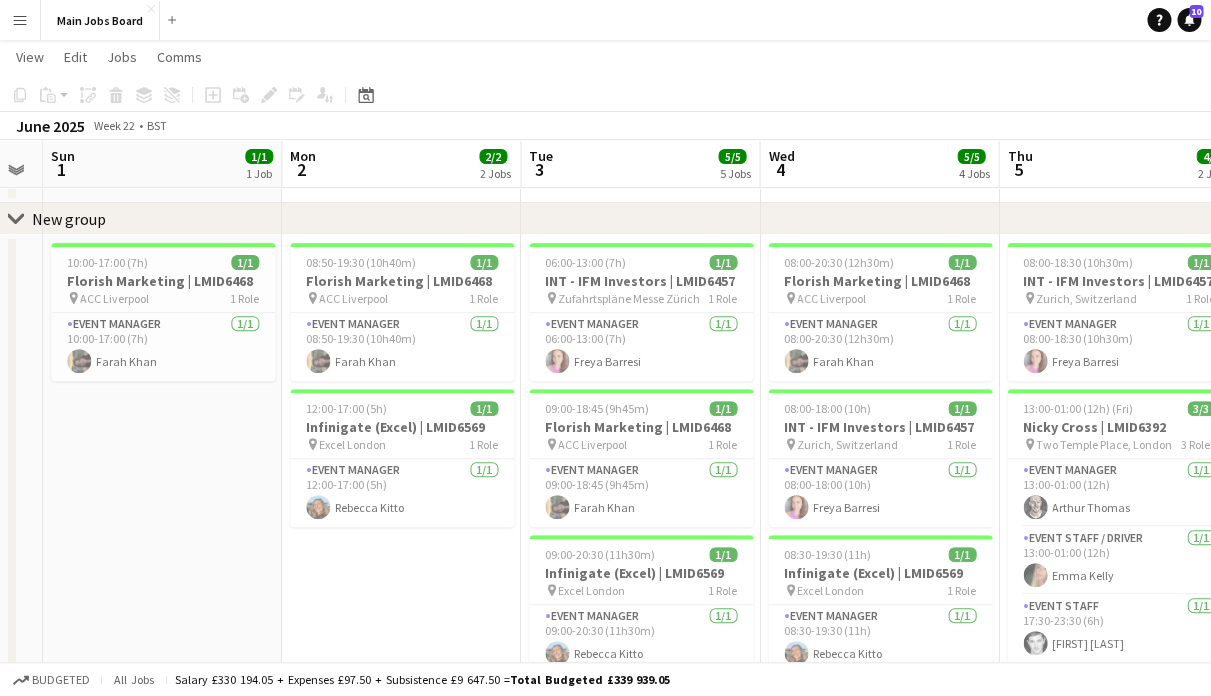 drag, startPoint x: 430, startPoint y: 494, endPoint x: 122, endPoint y: 517, distance: 308.85757 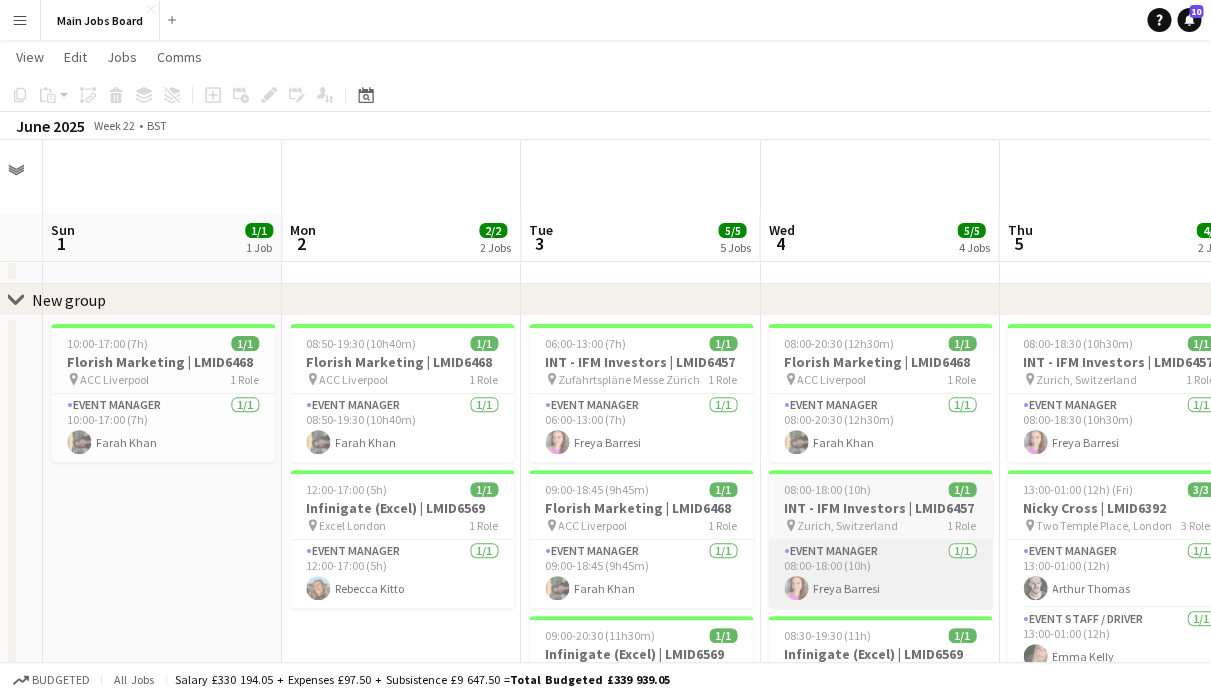 scroll, scrollTop: 138, scrollLeft: 0, axis: vertical 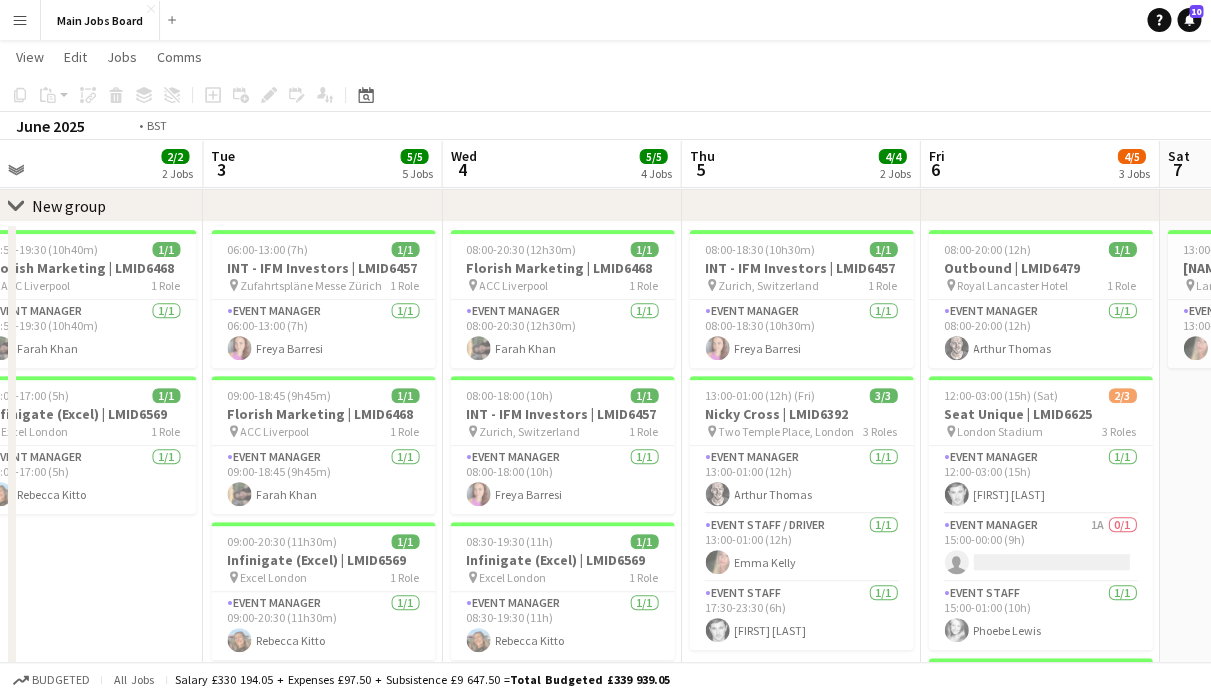 drag, startPoint x: 1076, startPoint y: 640, endPoint x: 754, endPoint y: 637, distance: 322.01398 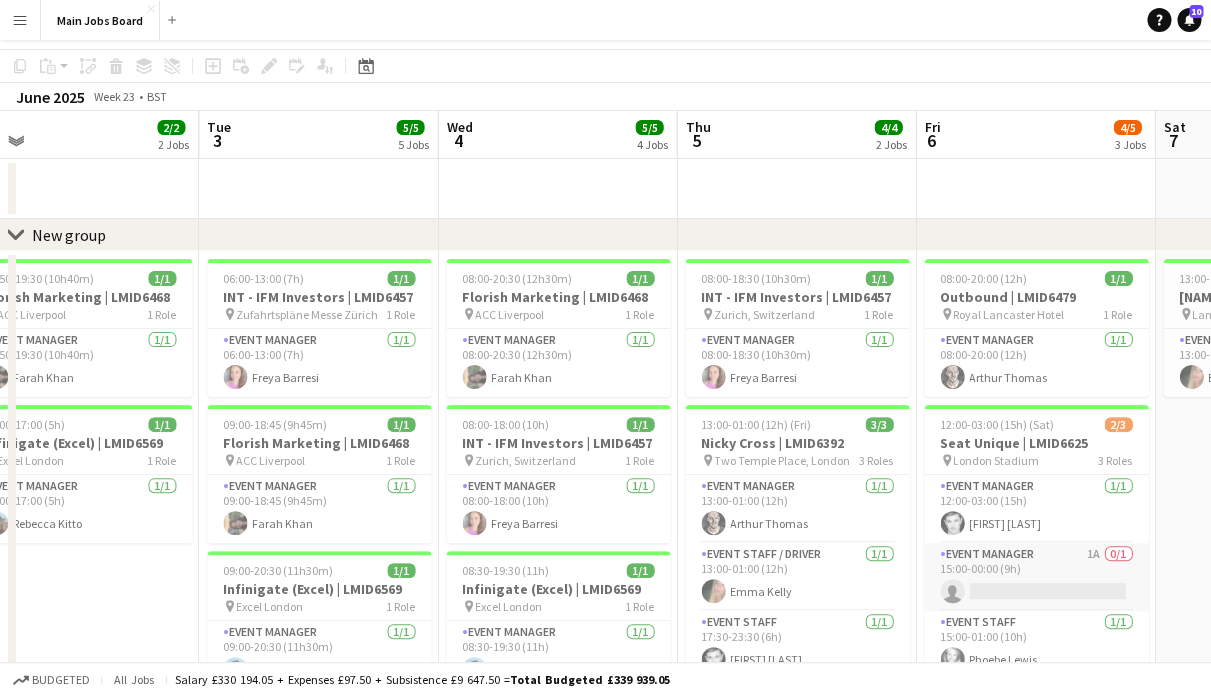 scroll, scrollTop: 0, scrollLeft: 0, axis: both 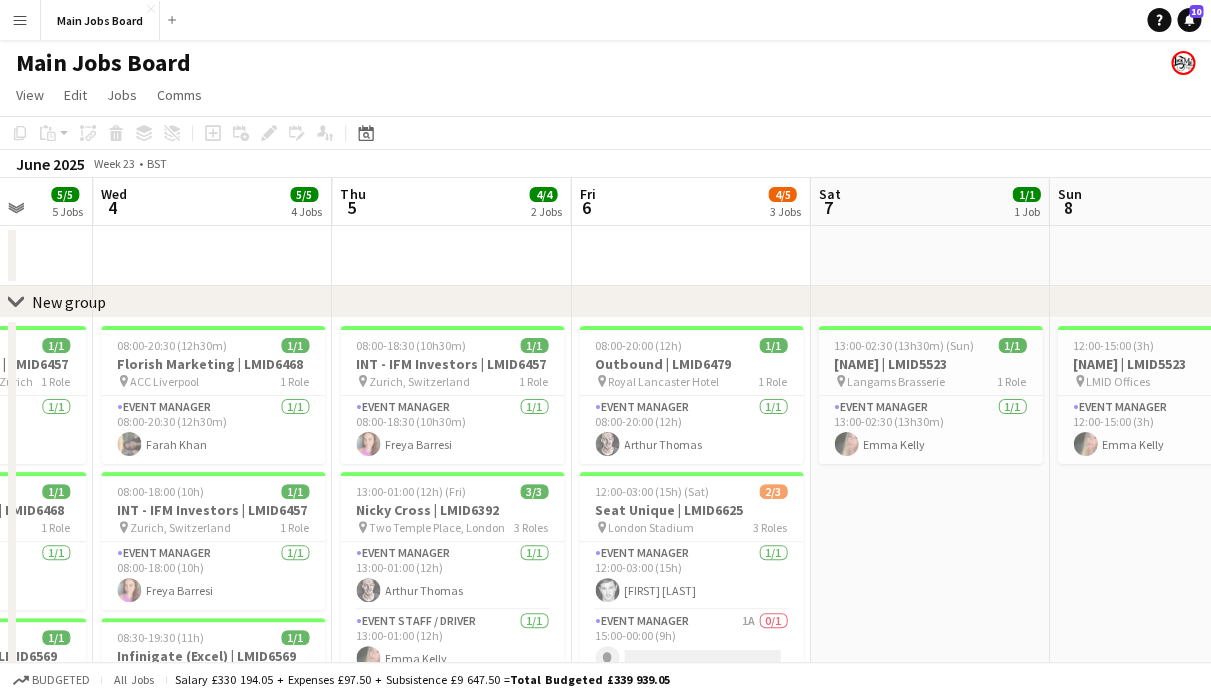 drag, startPoint x: 1042, startPoint y: 524, endPoint x: 539, endPoint y: 524, distance: 503 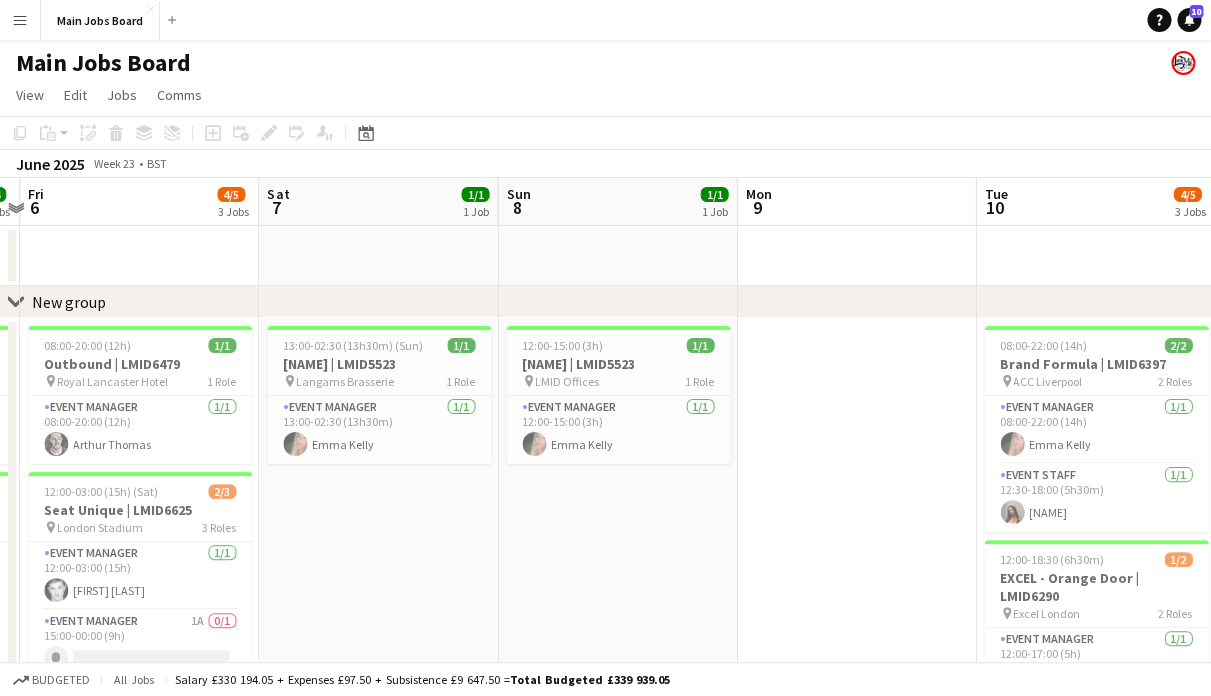 drag, startPoint x: 1022, startPoint y: 516, endPoint x: 623, endPoint y: 516, distance: 399 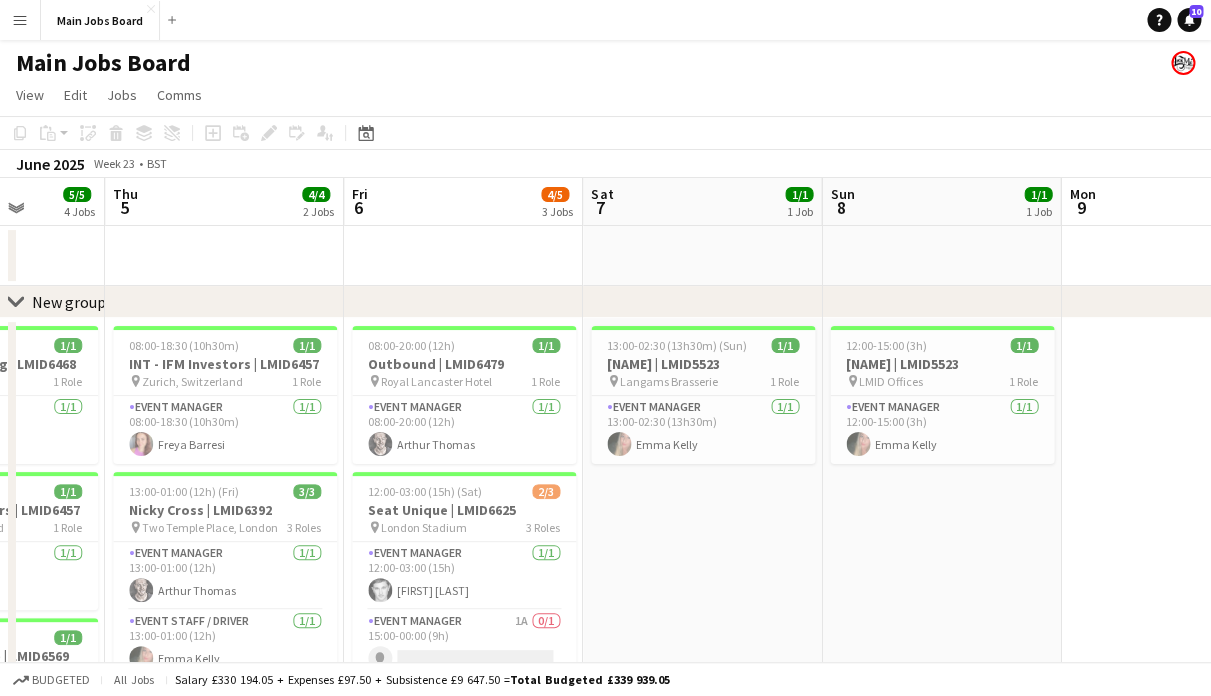 drag, startPoint x: 884, startPoint y: 492, endPoint x: 656, endPoint y: 492, distance: 228 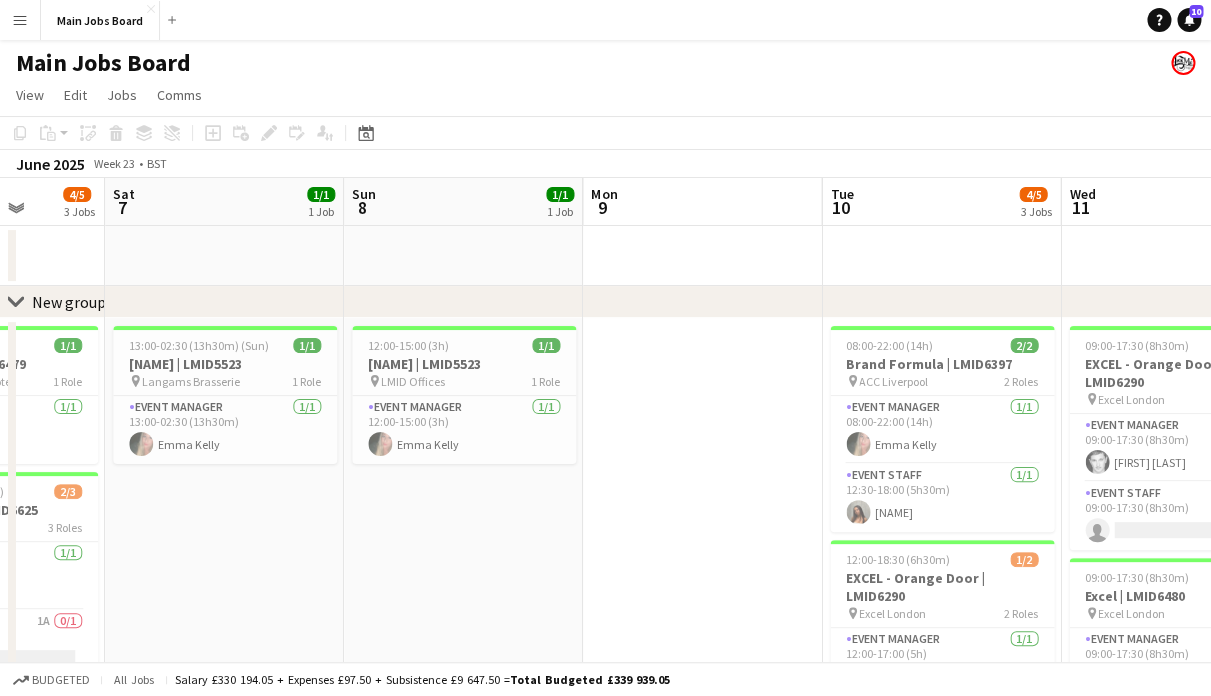scroll, scrollTop: 0, scrollLeft: 689, axis: horizontal 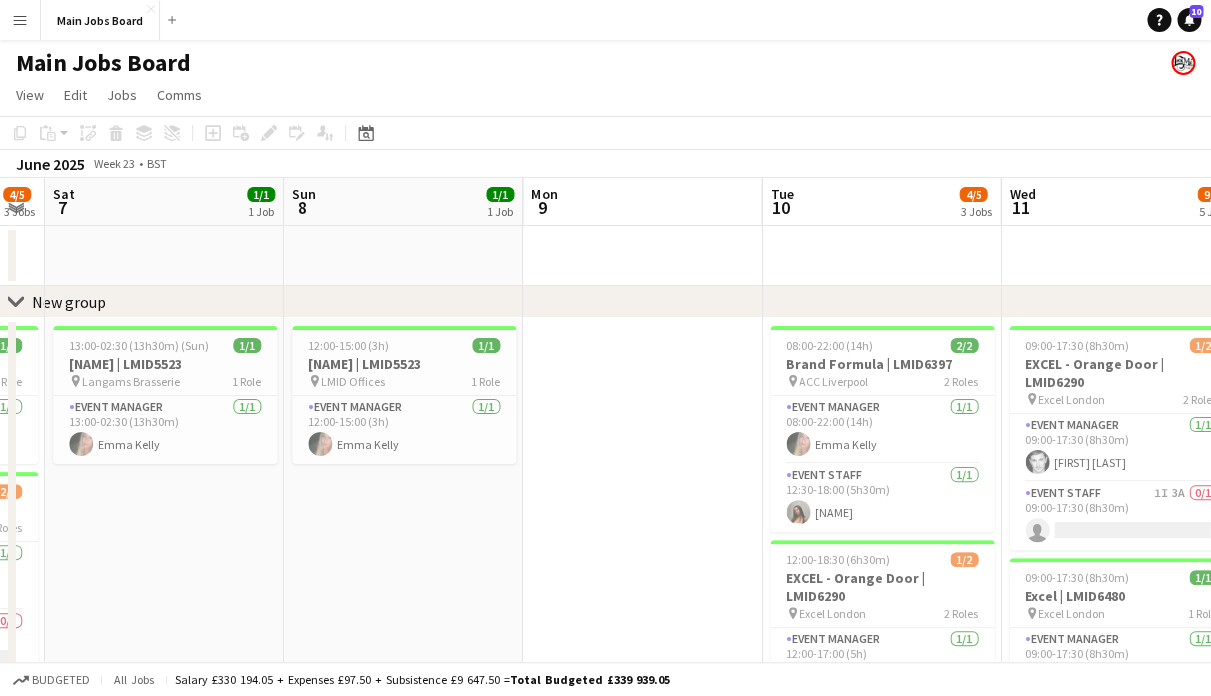 drag, startPoint x: 711, startPoint y: 477, endPoint x: 374, endPoint y: 477, distance: 337 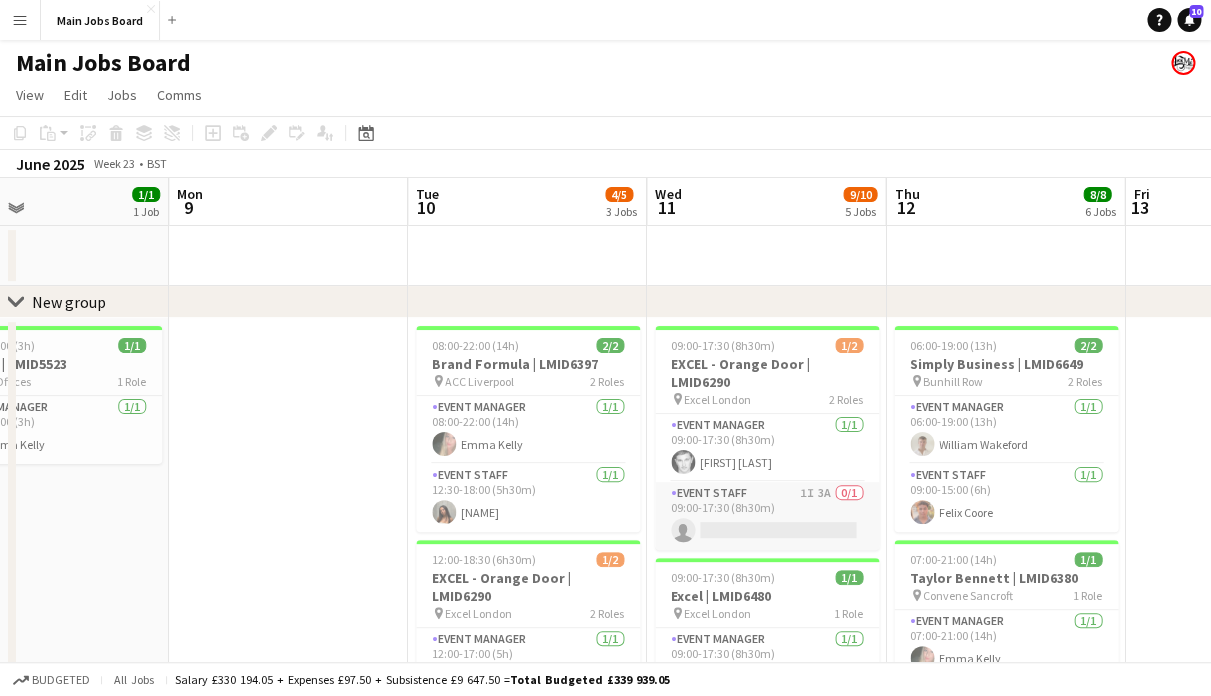 scroll, scrollTop: 98, scrollLeft: 0, axis: vertical 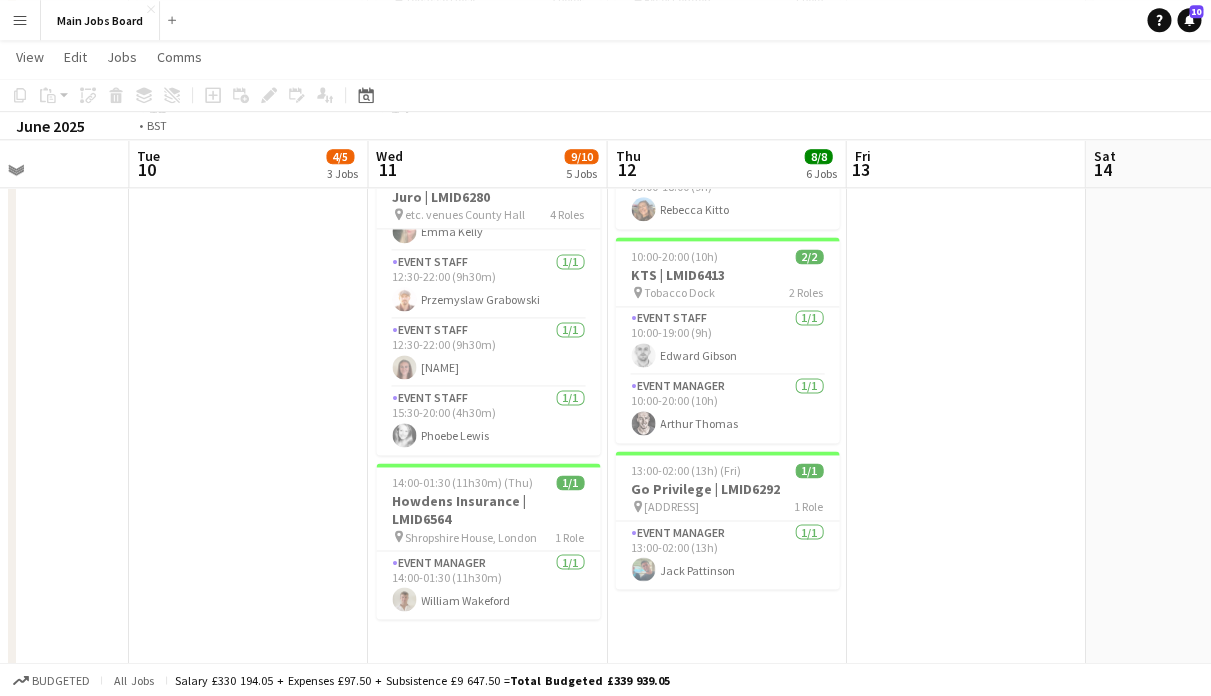 drag, startPoint x: 985, startPoint y: 518, endPoint x: 666, endPoint y: 518, distance: 319 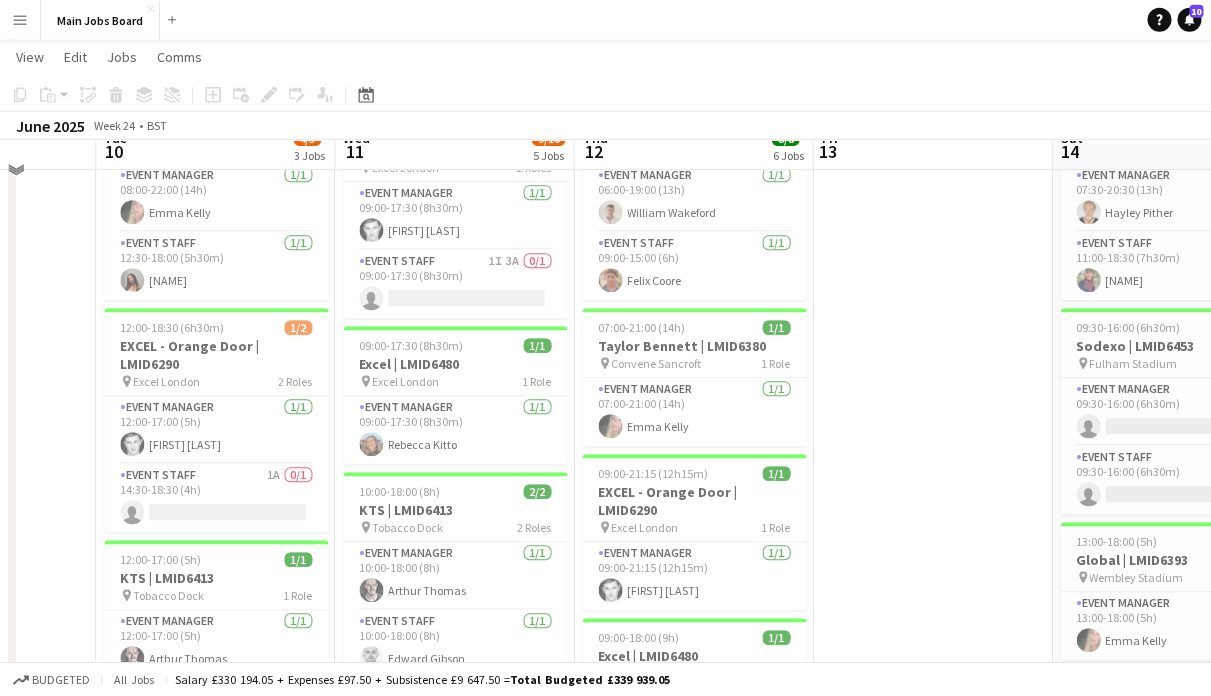 scroll, scrollTop: 211, scrollLeft: 0, axis: vertical 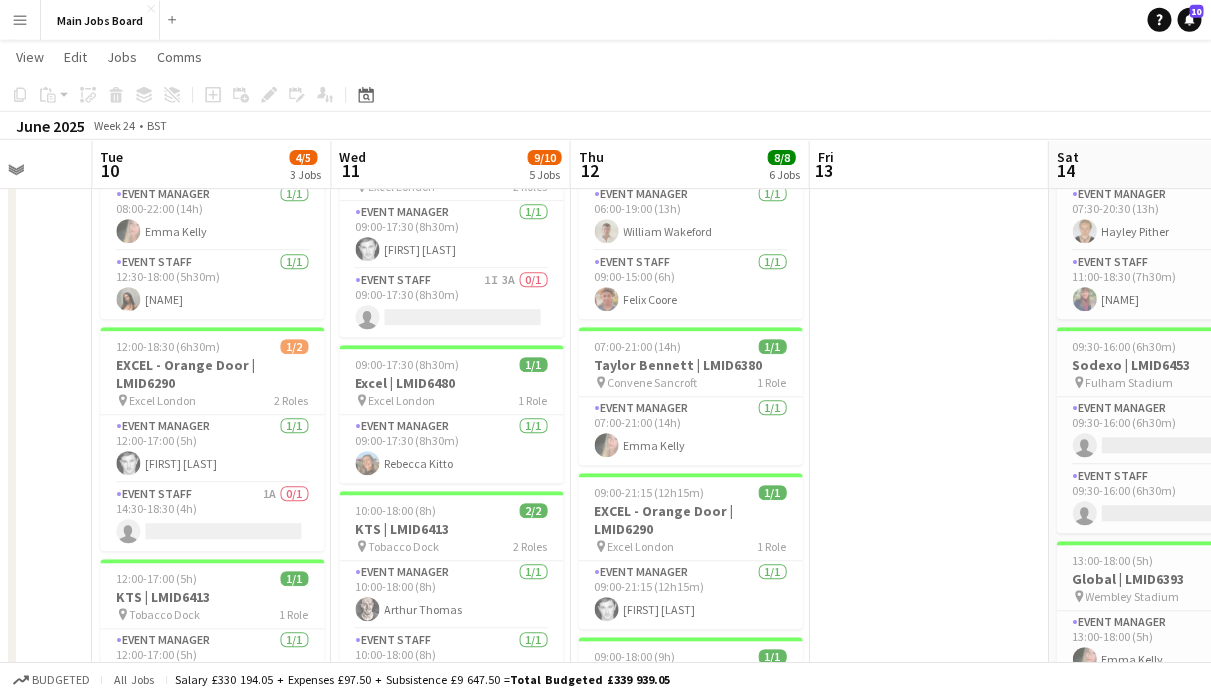 drag, startPoint x: 790, startPoint y: 427, endPoint x: 417, endPoint y: 427, distance: 373 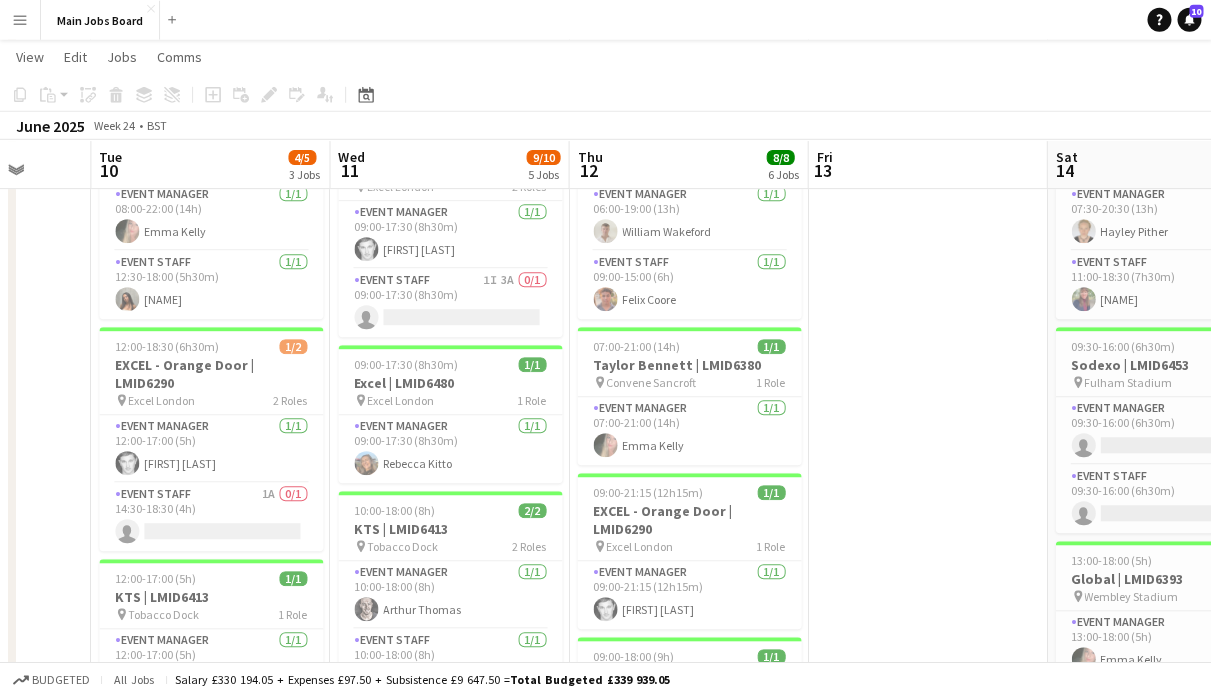 click on "Fri   6   4/5   3 Jobs   Sat   7   1/1   1 Job   Sun   8   1/1   1 Job   Mon   9   Tue   10   4/5   3 Jobs   Wed   11   9/10   5 Jobs   Thu   12   8/8   6 Jobs   Fri   13   Sat   14   3/5   3 Jobs   Sun   15   4/4   2 Jobs   Mon   16   1/1   1 Job      08:00-20:00 (12h)    1/1   Outbound | LMID6479
pin
Royal Lancaster Hotel   1 Role   Event Manager   1/1   08:00-20:00 (12h)
Arthur Thomas     12:00-03:00 (15h) (Sat)   2/3   Seat Unique | LMID6625
pin
London Stadium   3 Roles   Event Manager   1/1   12:00-03:00 (15h)
Jay Slovick  Event Manager   1A   0/1   15:00-00:00 (9h)
single-neutral-actions
Event Staff   1/1   15:00-01:00 (10h)
Phoebe Lewis     15:00-20:00 (5h)    1/1   INT - IFM Investors | LMID6457
pin
Oxford   1 Role   Event Manager   1/1   15:00-20:00 (5h)
Freya Barresi     13:00-02:30 (13h30m) (Sun)   1/1   Living For Tomorrow | LMID5523" at bounding box center (605, 552) 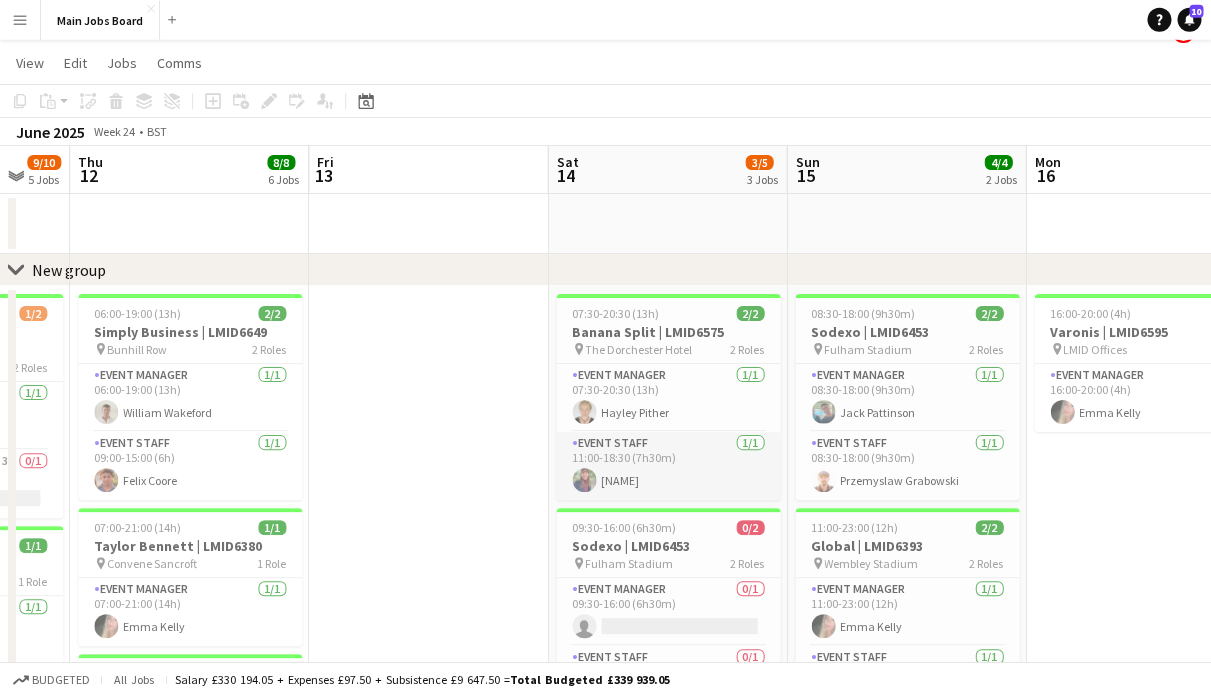 scroll, scrollTop: 102, scrollLeft: 0, axis: vertical 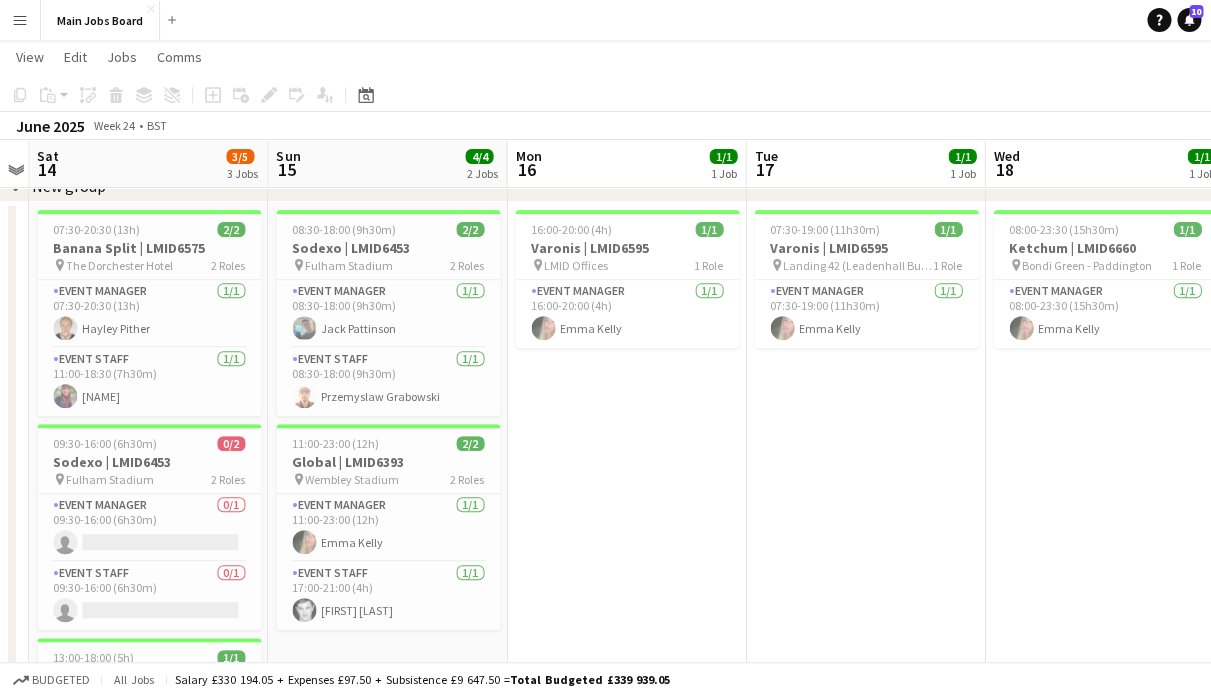 drag, startPoint x: 1059, startPoint y: 508, endPoint x: 537, endPoint y: 508, distance: 522 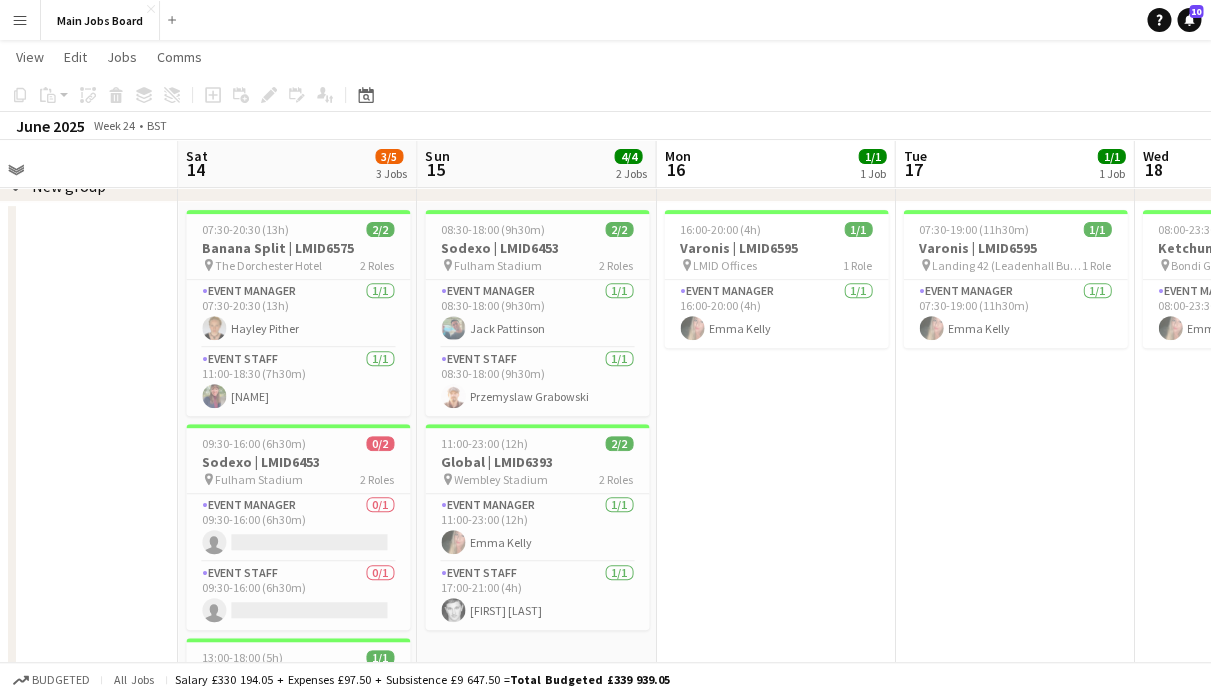 drag, startPoint x: 894, startPoint y: 500, endPoint x: 567, endPoint y: 500, distance: 327 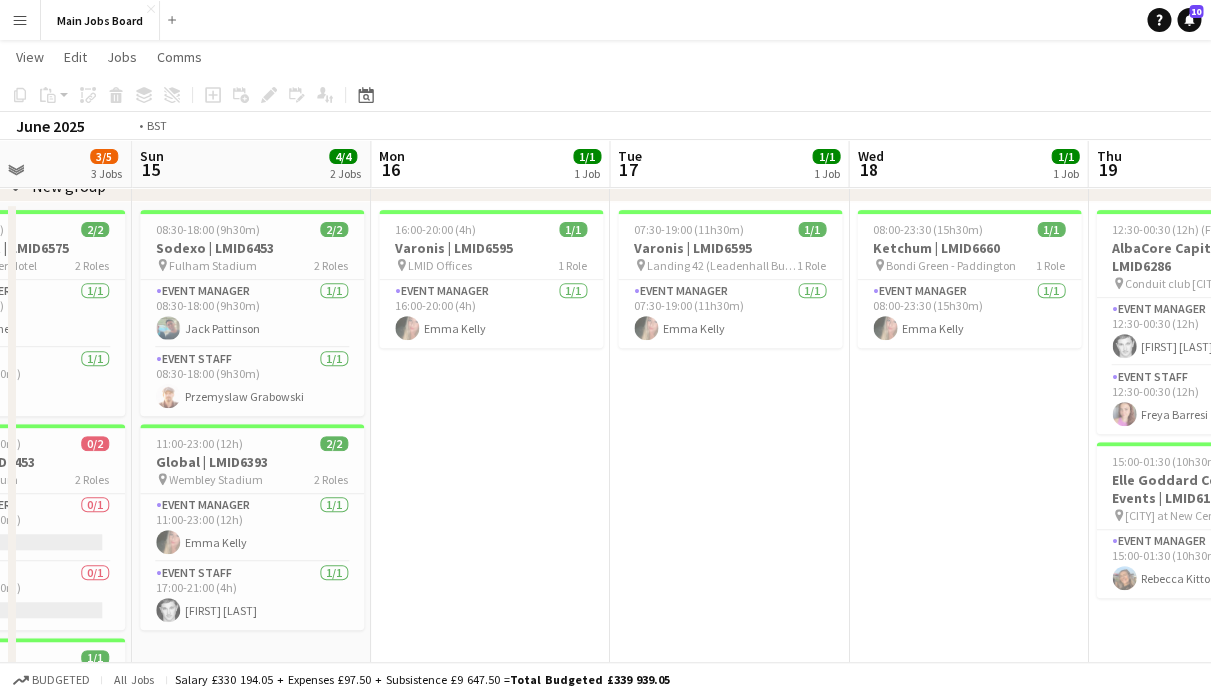 drag, startPoint x: 764, startPoint y: 440, endPoint x: 475, endPoint y: 440, distance: 289 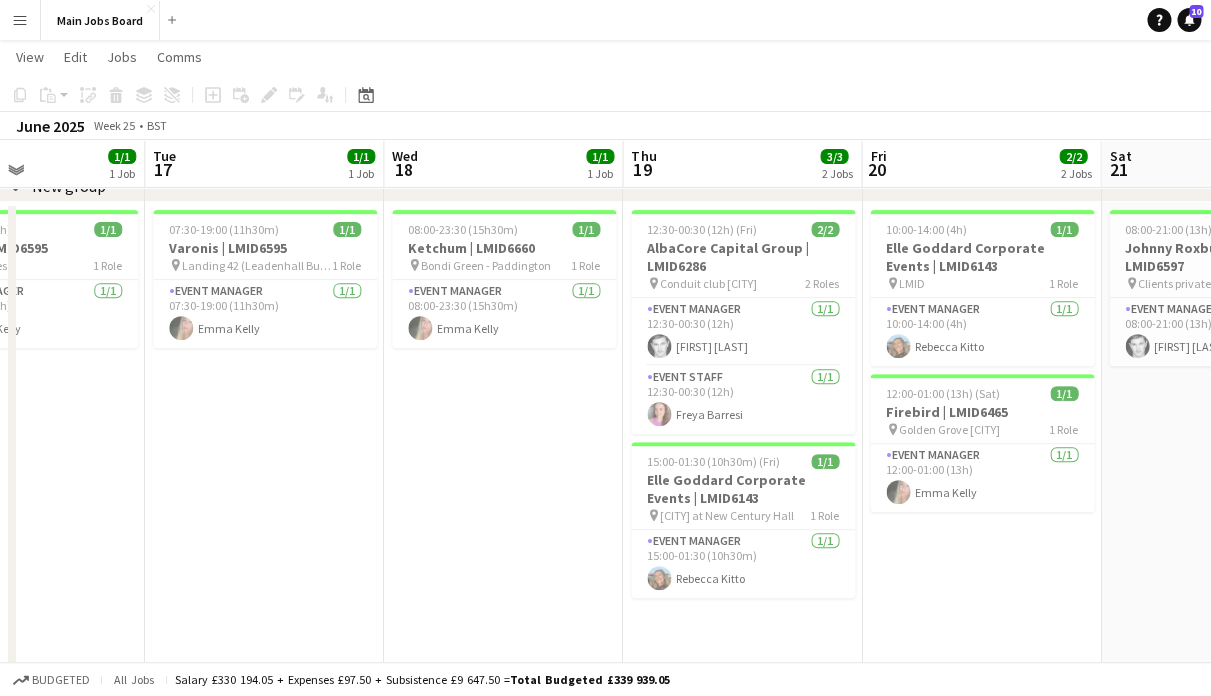drag, startPoint x: 999, startPoint y: 490, endPoint x: 556, endPoint y: 490, distance: 443 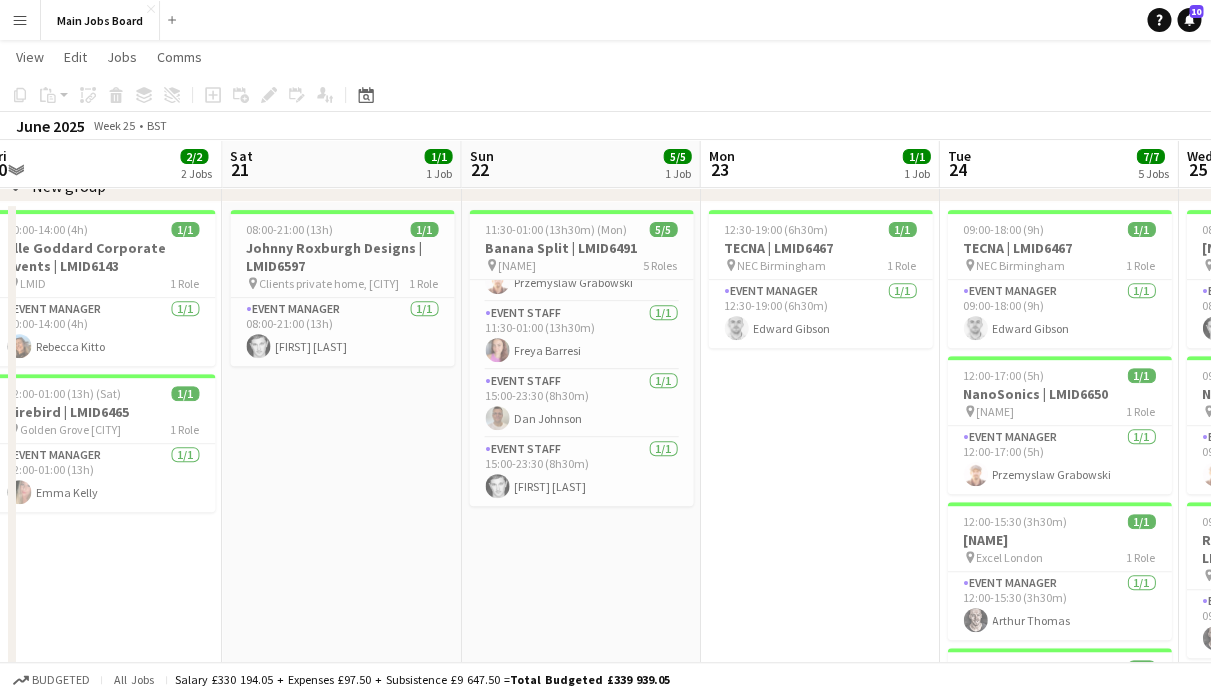 drag, startPoint x: 980, startPoint y: 573, endPoint x: 579, endPoint y: 572, distance: 401.00125 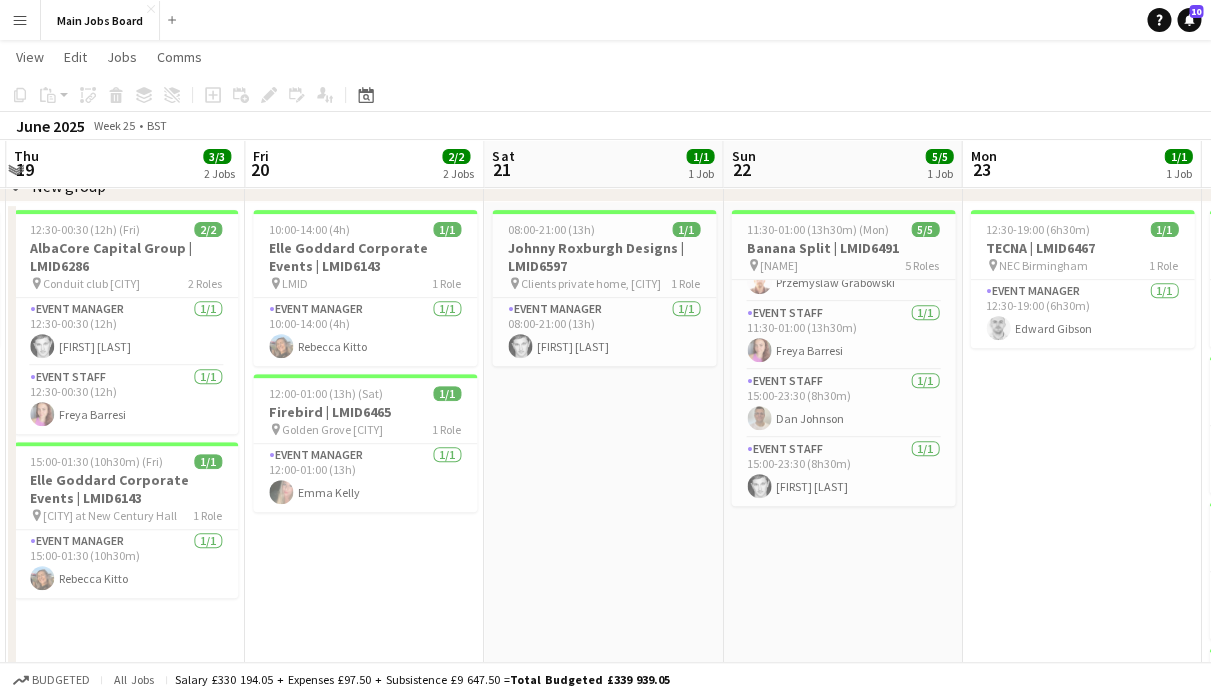 drag, startPoint x: 850, startPoint y: 496, endPoint x: 656, endPoint y: 496, distance: 194 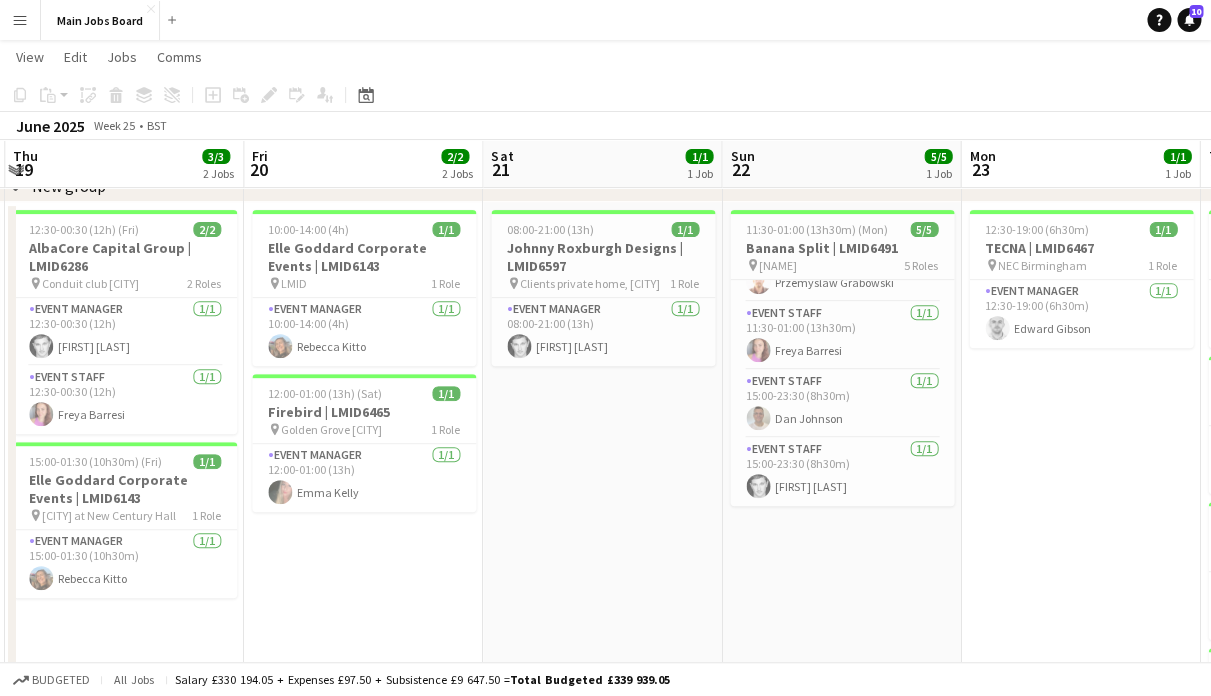 click on "[DAY]   16   1/1   1 Job   [DAY]   17   1/1   1 Job   [DAY]   18   1/1   1 Job   [DAY]   19   3/3   2 Jobs   [DAY]   20   2/2   2 Jobs   [DAY]   21   1/1   1 Job   [DAY]   22   5/5   1 Job   [DAY]   23   1/1   1 Job   [DAY]   24   7/7   5 Jobs   [DAY]   25   8/8   6 Jobs   [DAY]   26   12/12   8 Jobs      [TIME]-[TIME] ([TIME])    1/1   Varonis | LMID6595
pin
LMID Offices   1 Role   Event Manager   1/1   [TIME]-[TIME] ([TIME])
Emma Kelly     [TIME]-[TIME] ([TIME])    1/1   Varonis | LMID6595
pin
Landing 42 (Leadenhall Building)   1 Role   Event Manager   1/1   [TIME]-[TIME] ([TIME])
Emma Kelly     [TIME]-[TIME] ([TIME])    1/1   Ketchum | LMID6660
pin
Bondi Green - Paddington   1 Role   Event Manager   1/1   [TIME]-[TIME] ([TIME])
Emma Kelly     [TIME]-[TIME] ([TIME]) ( [DAY])   2/2   AlbaCore Capital Group | LMID6286
pin
Conduit club [CITY]    2 Roles   Event Manager   1/1   [TIME]-[TIME] ([TIME])
1/1" at bounding box center [605, 832] 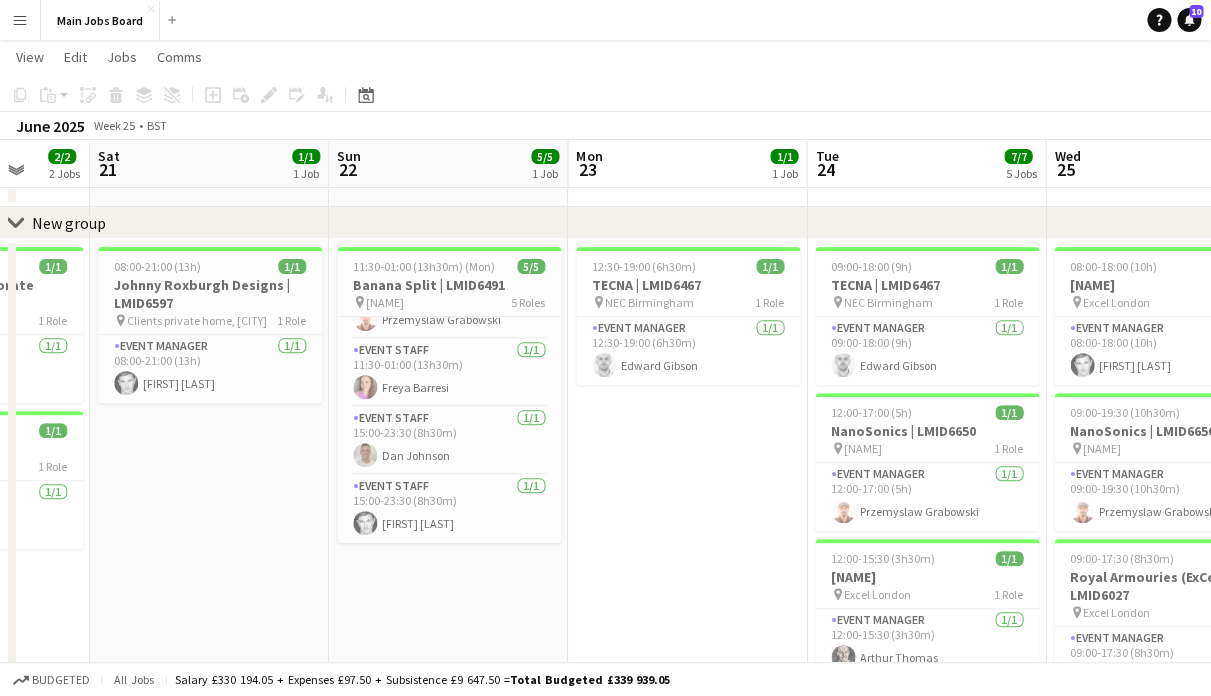 drag, startPoint x: 780, startPoint y: 468, endPoint x: 390, endPoint y: 468, distance: 390 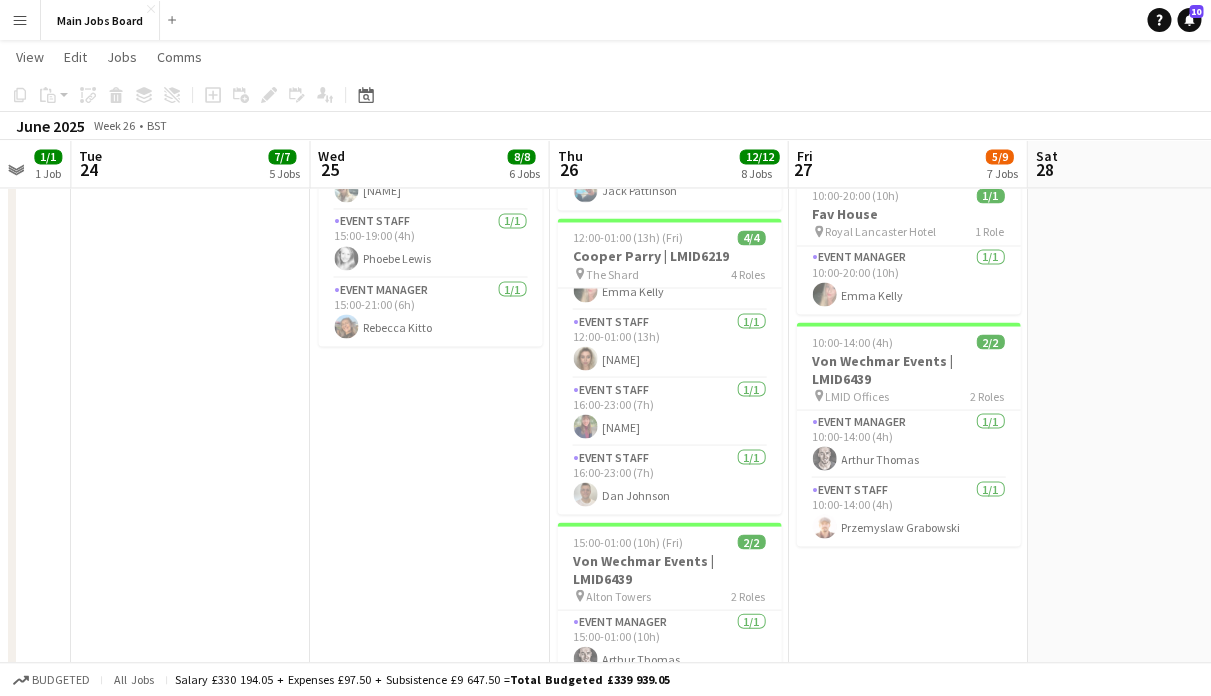 drag, startPoint x: 1069, startPoint y: 509, endPoint x: 811, endPoint y: 509, distance: 258 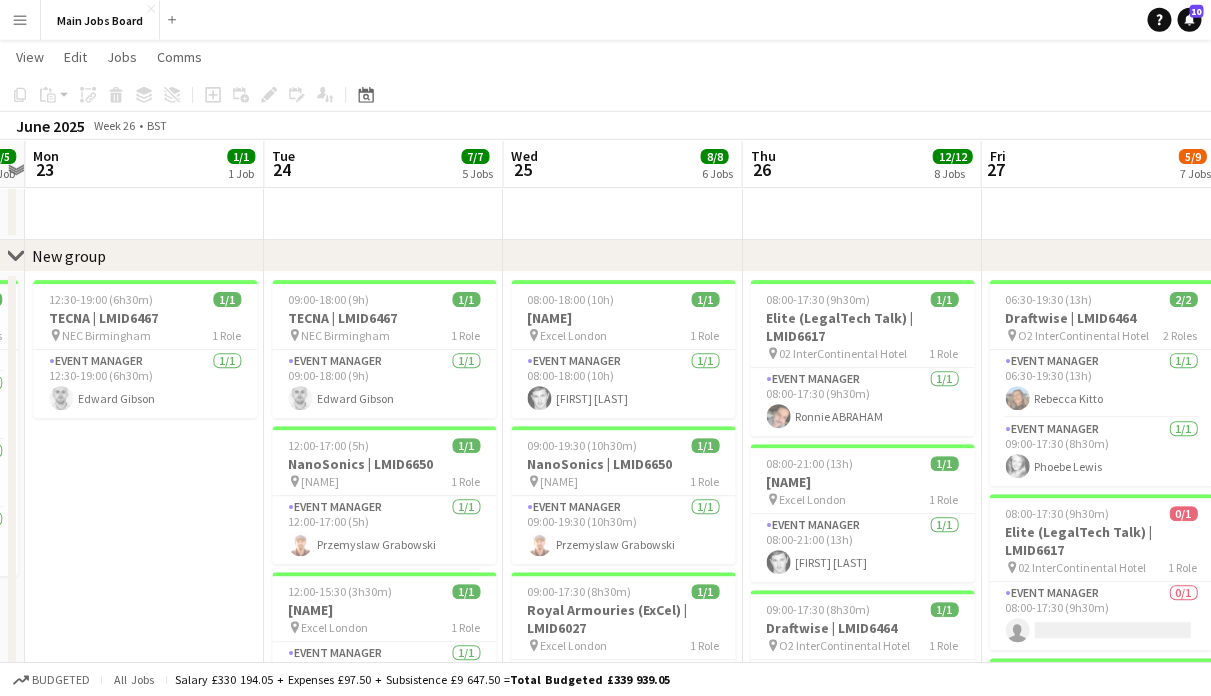 drag, startPoint x: 1090, startPoint y: 525, endPoint x: 805, endPoint y: 512, distance: 285.29633 